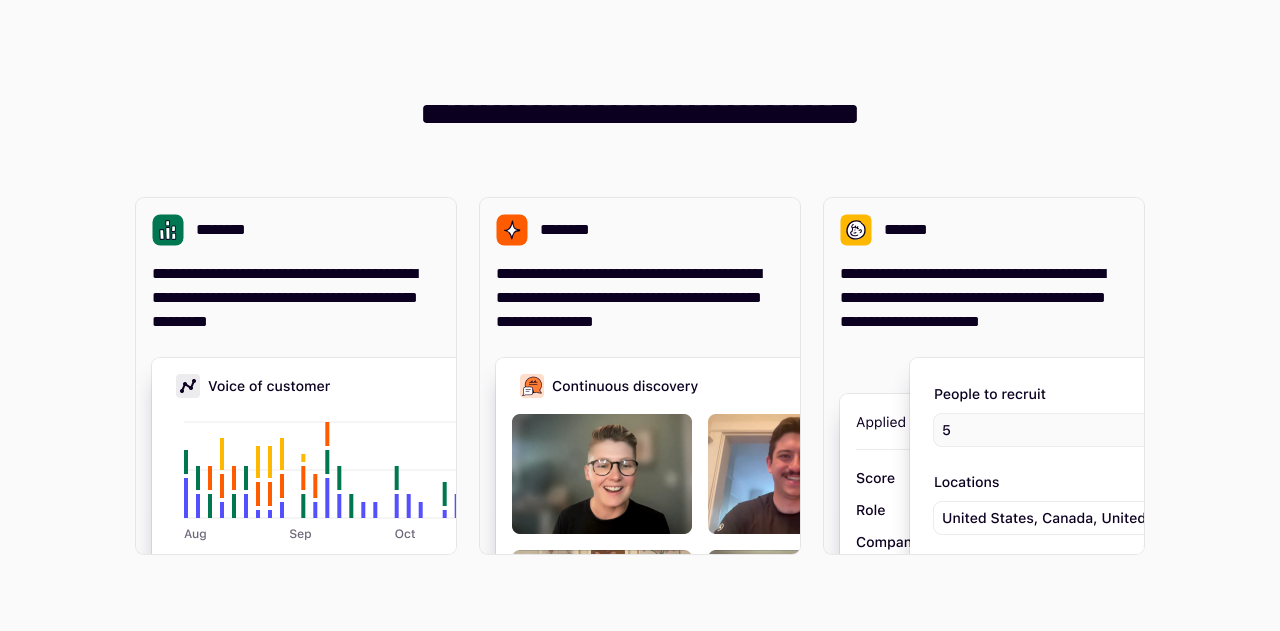 scroll, scrollTop: 0, scrollLeft: 0, axis: both 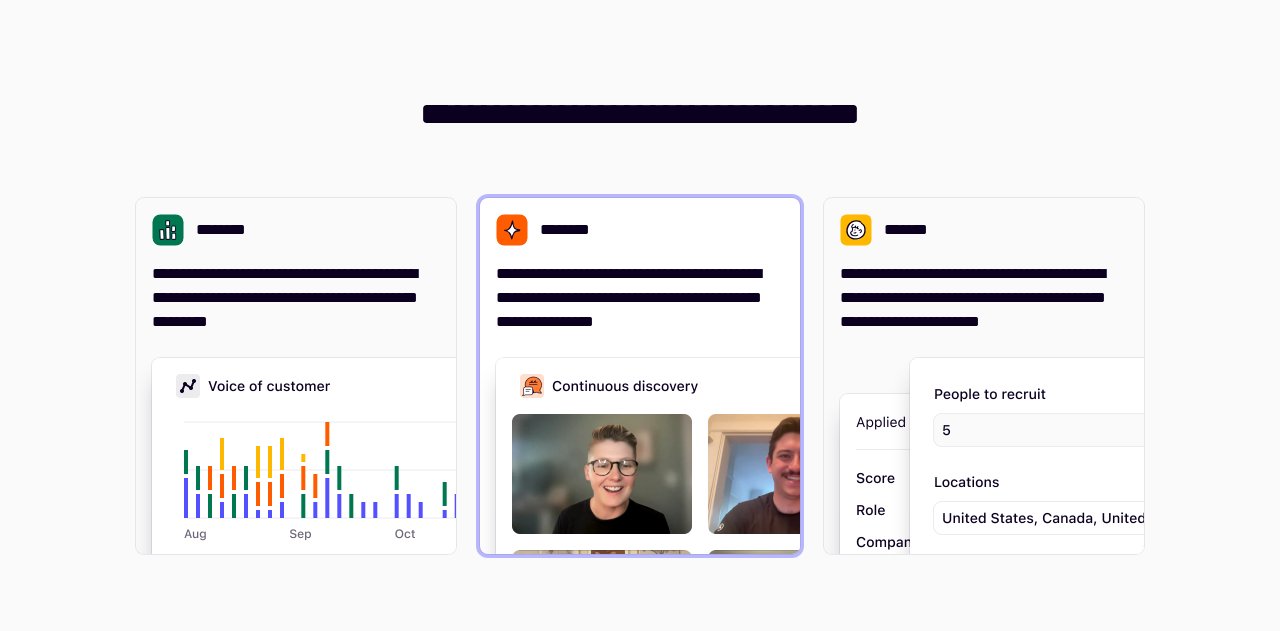 click on "**********" at bounding box center (640, 298) 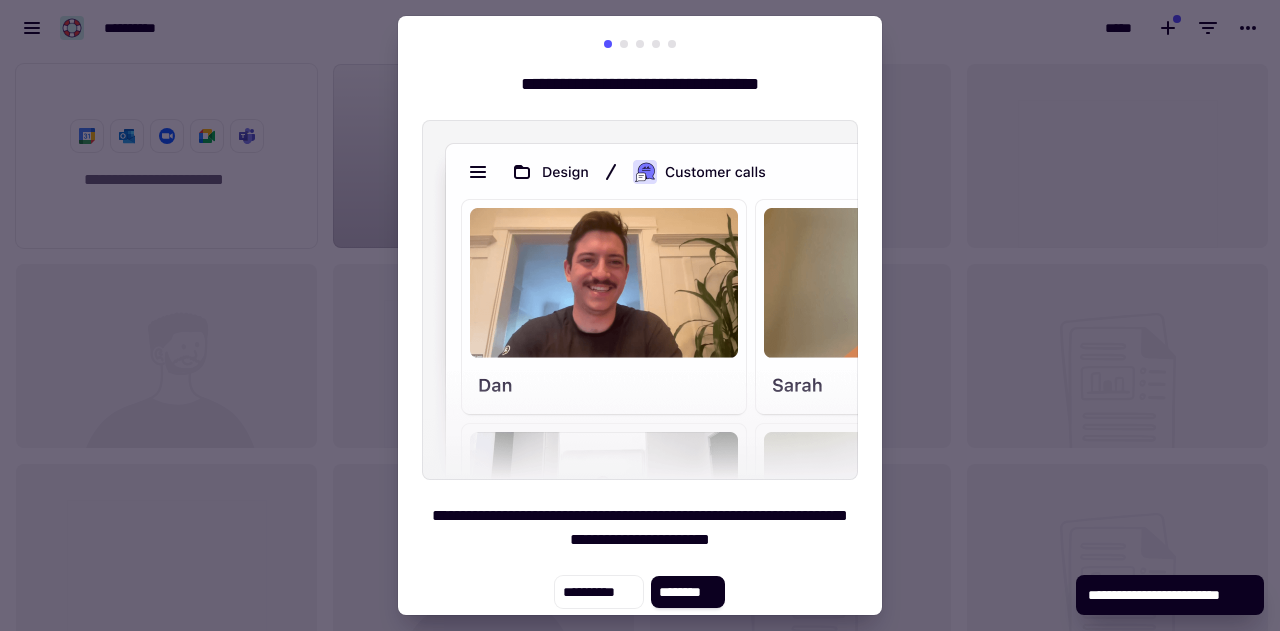 scroll, scrollTop: 16, scrollLeft: 16, axis: both 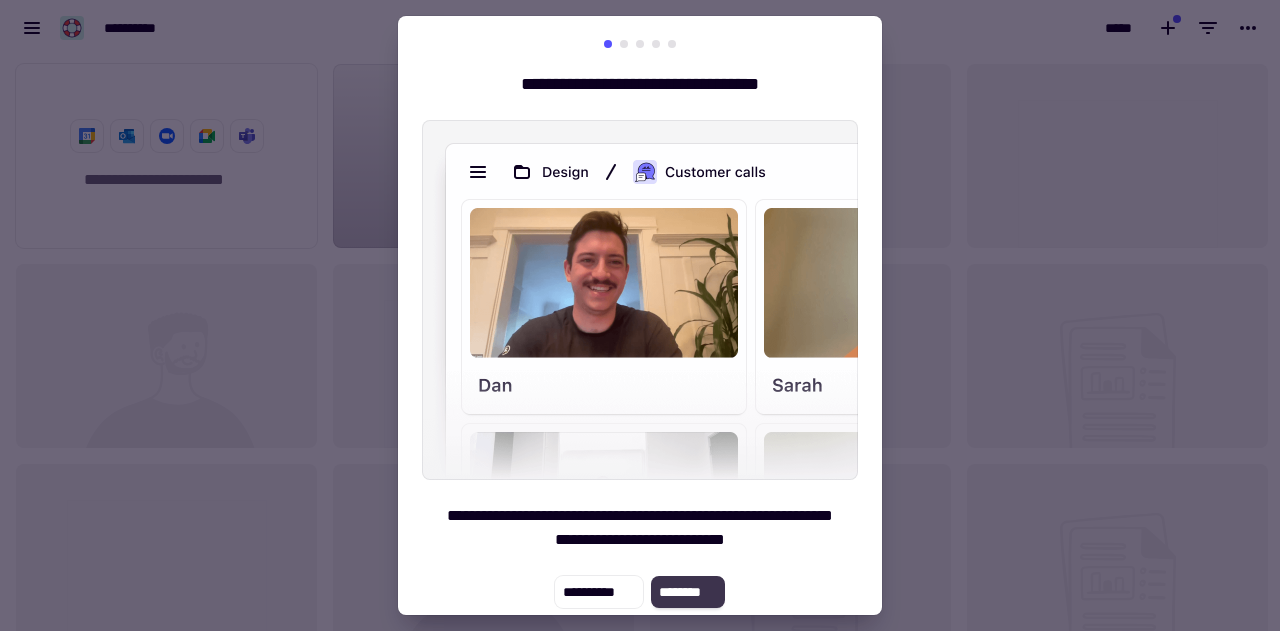 click on "********" 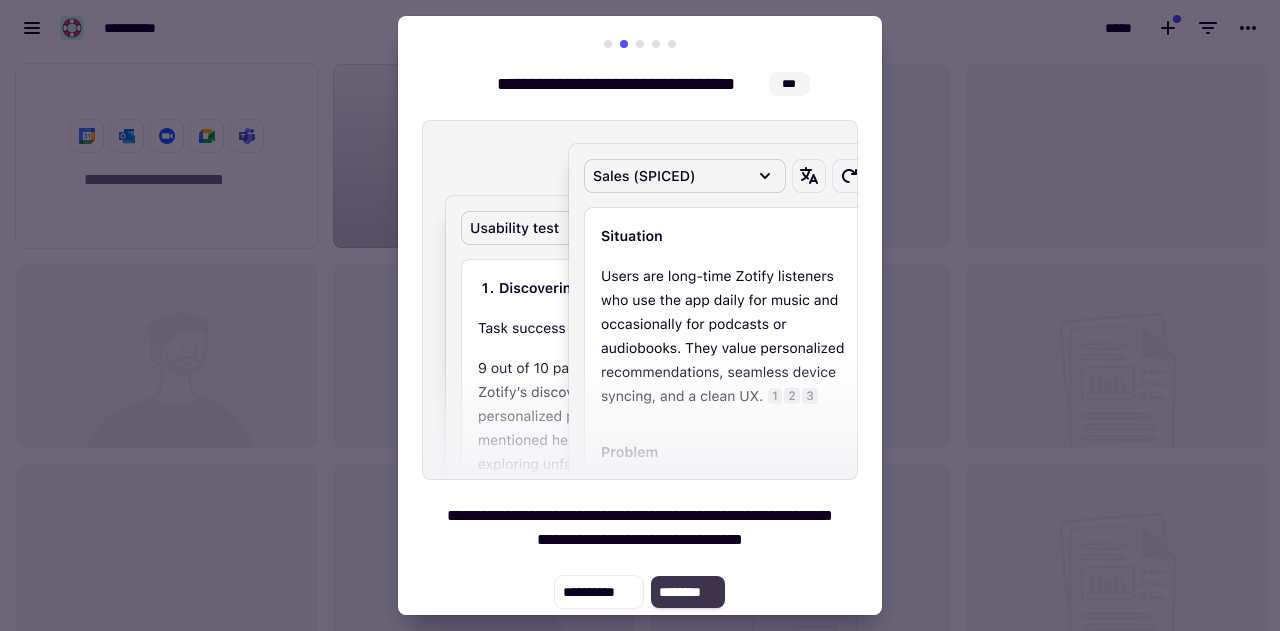click on "********" 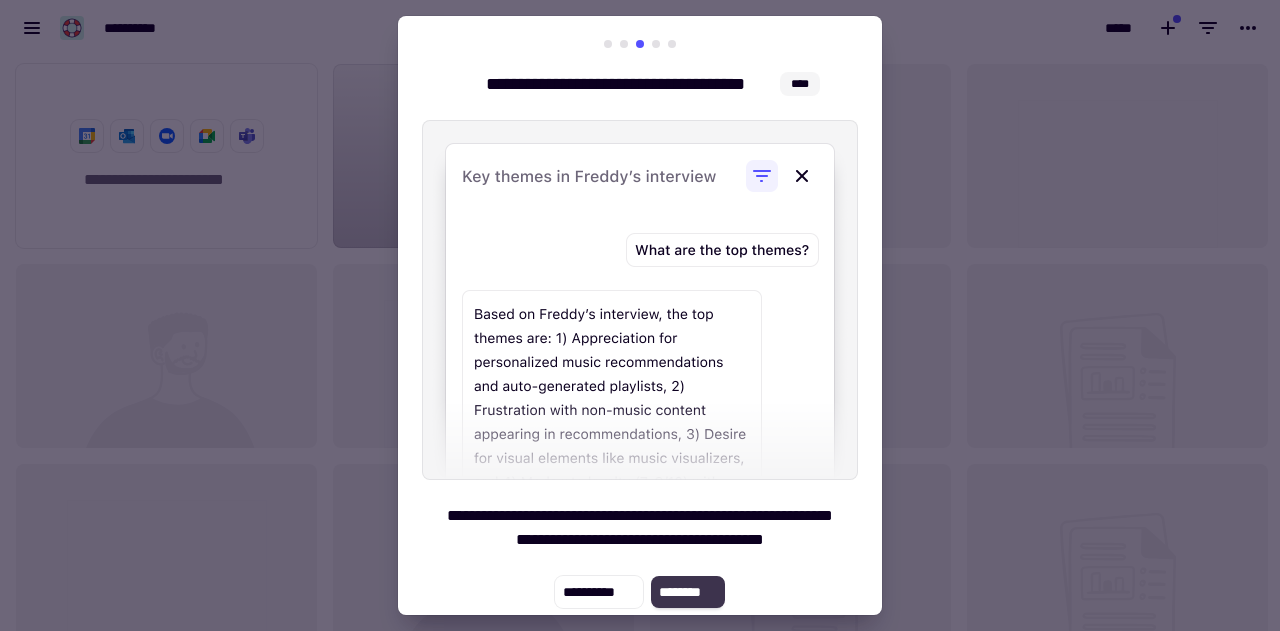 click on "********" 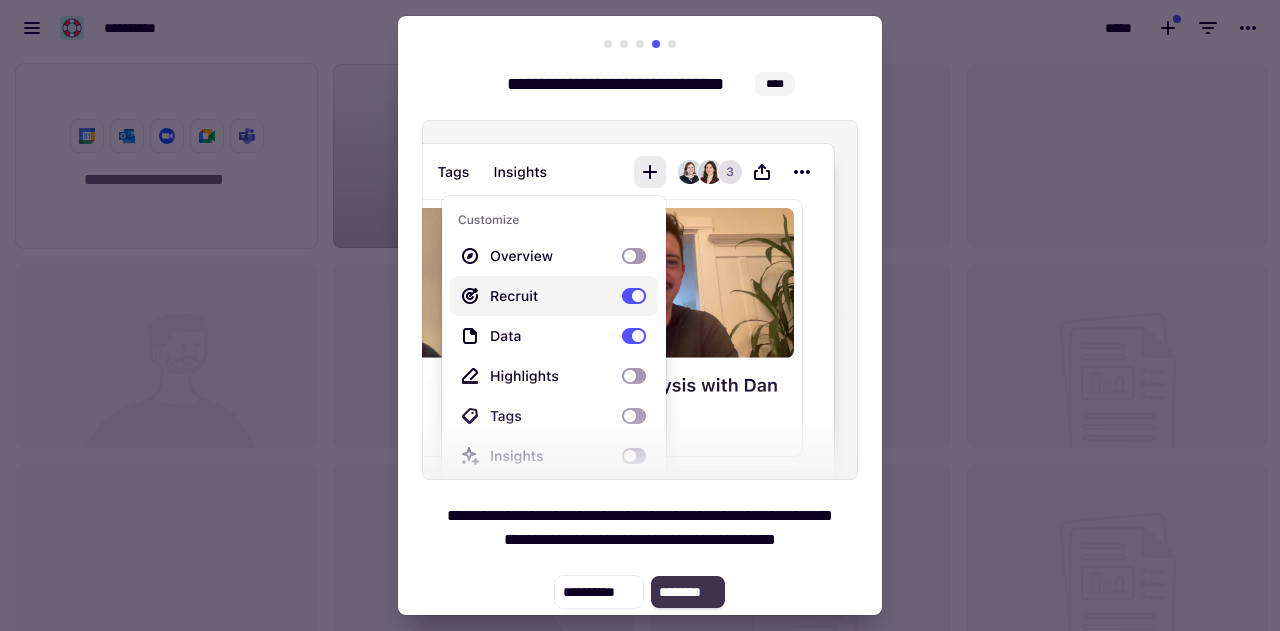click on "********" 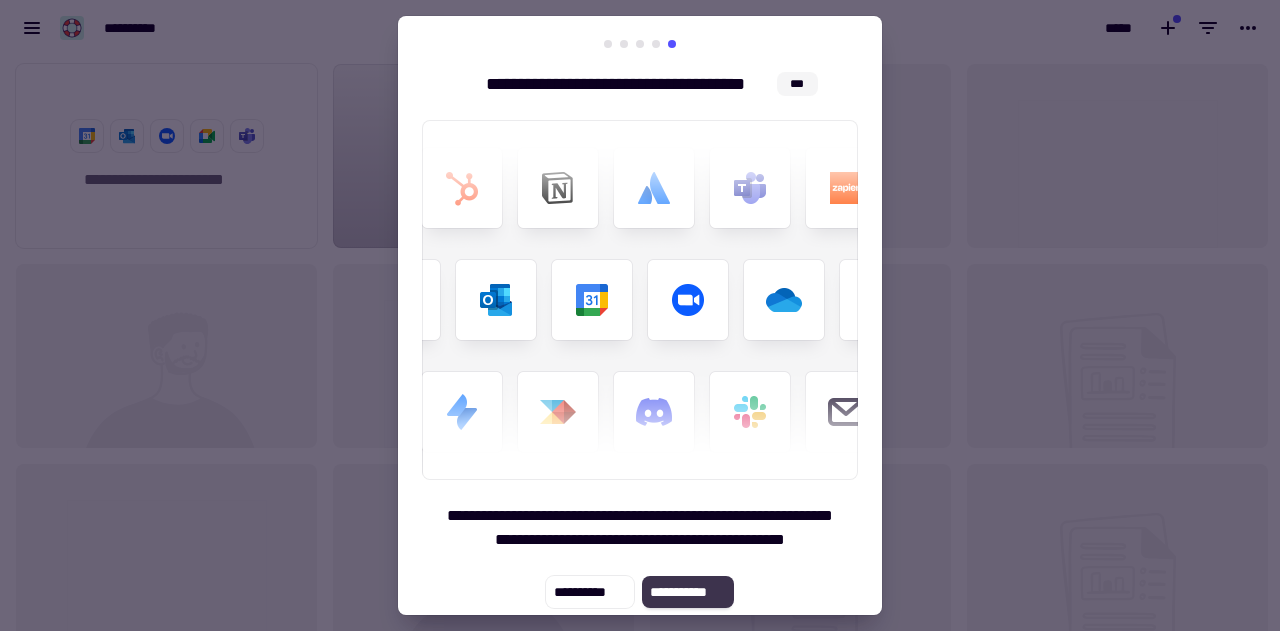 click on "**********" 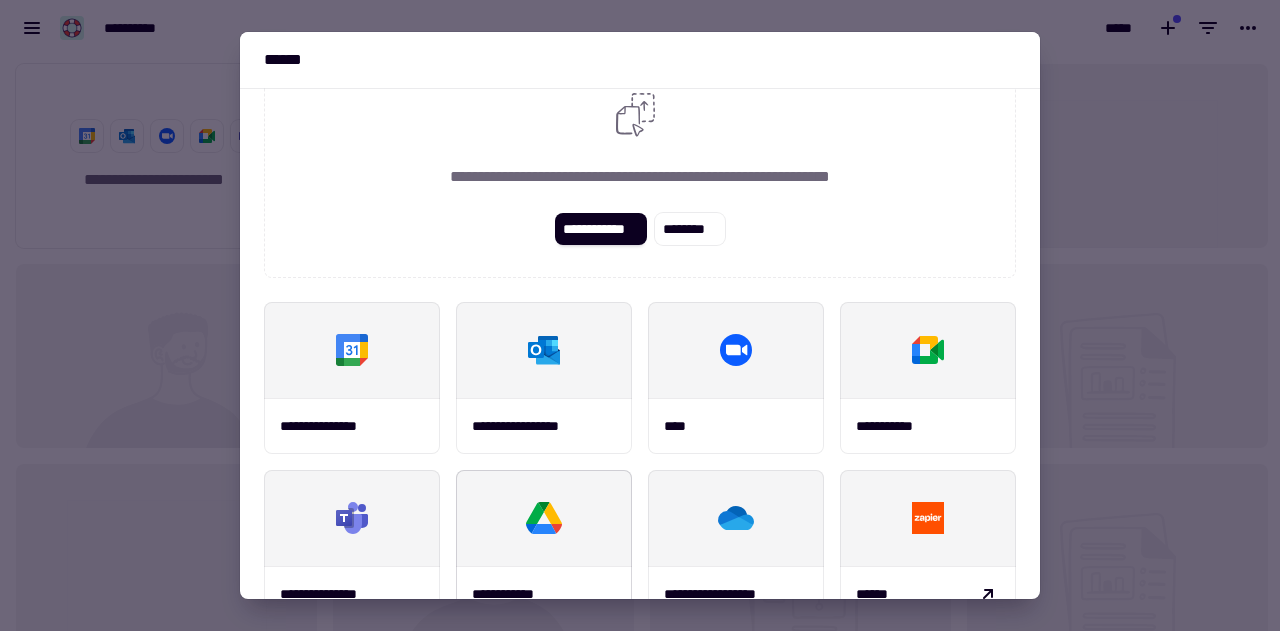 scroll, scrollTop: 0, scrollLeft: 0, axis: both 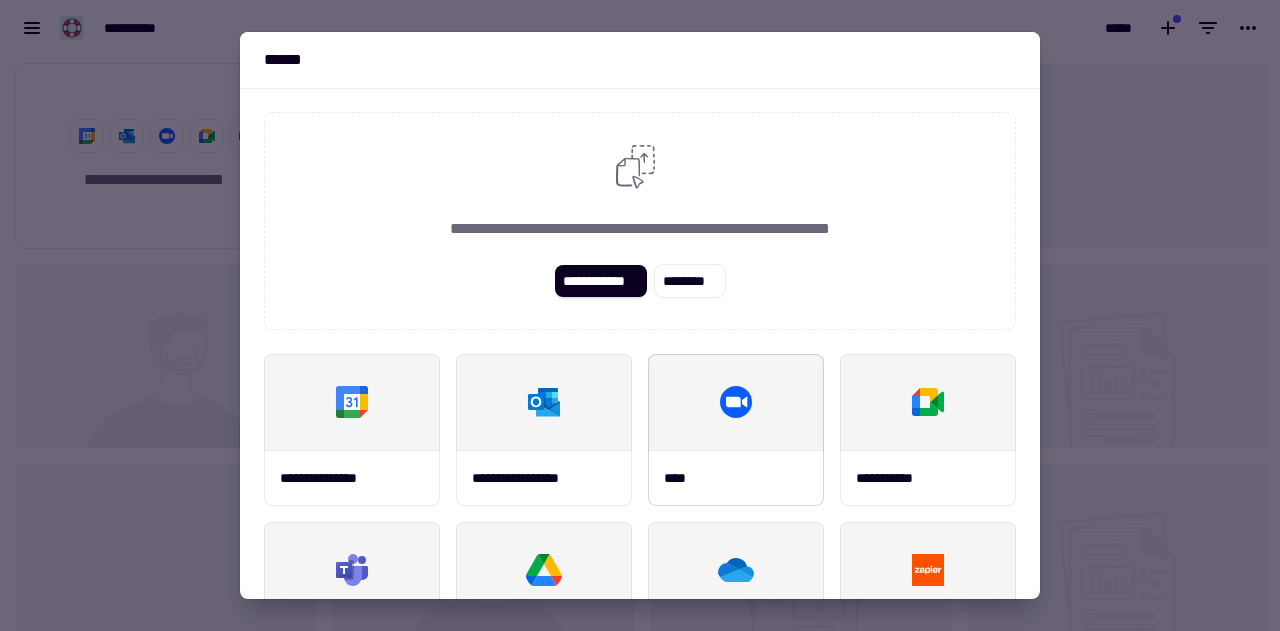 click at bounding box center [736, 402] 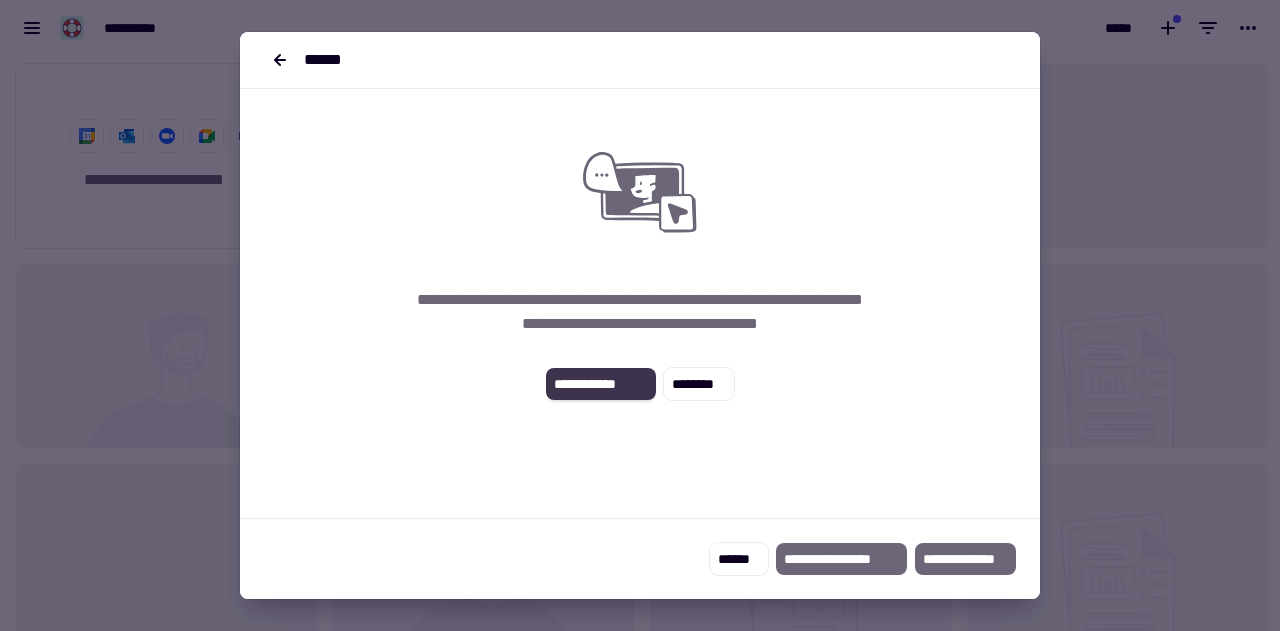 click on "**********" 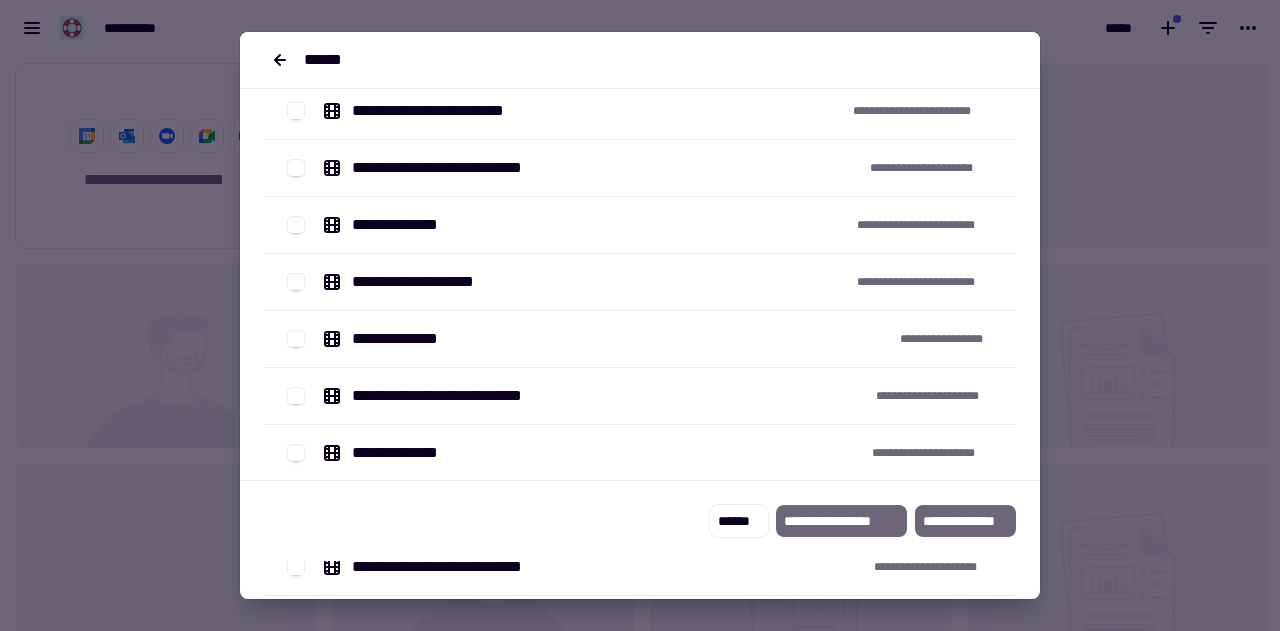 scroll, scrollTop: 195, scrollLeft: 0, axis: vertical 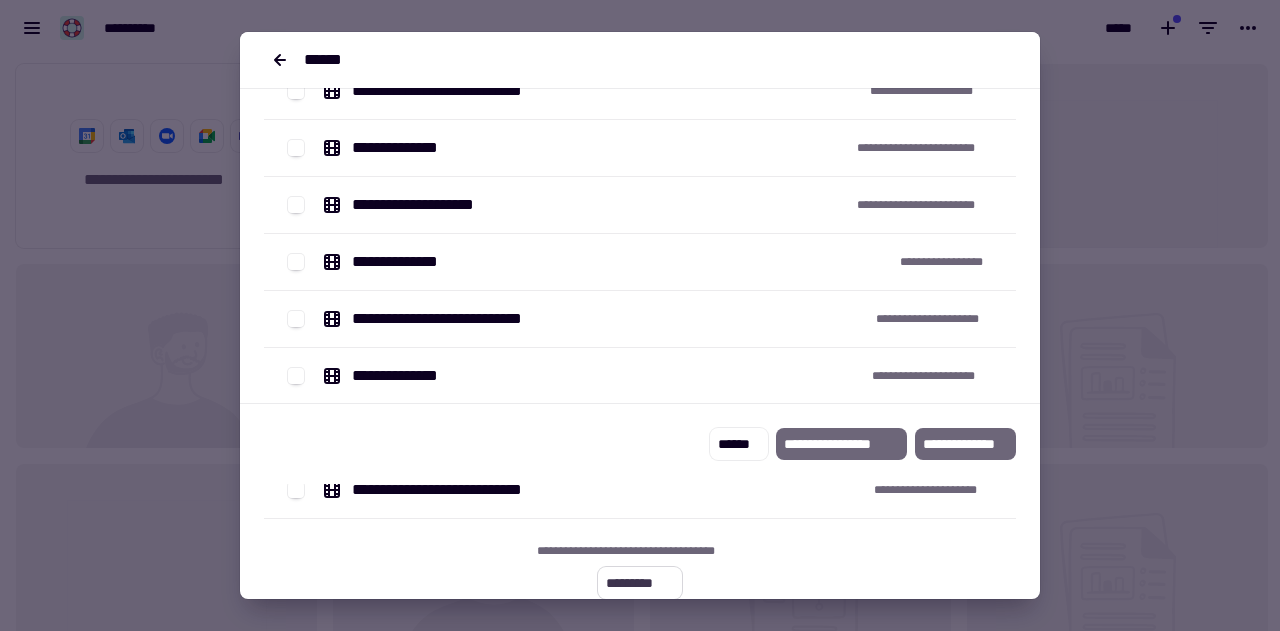 click on "*********" 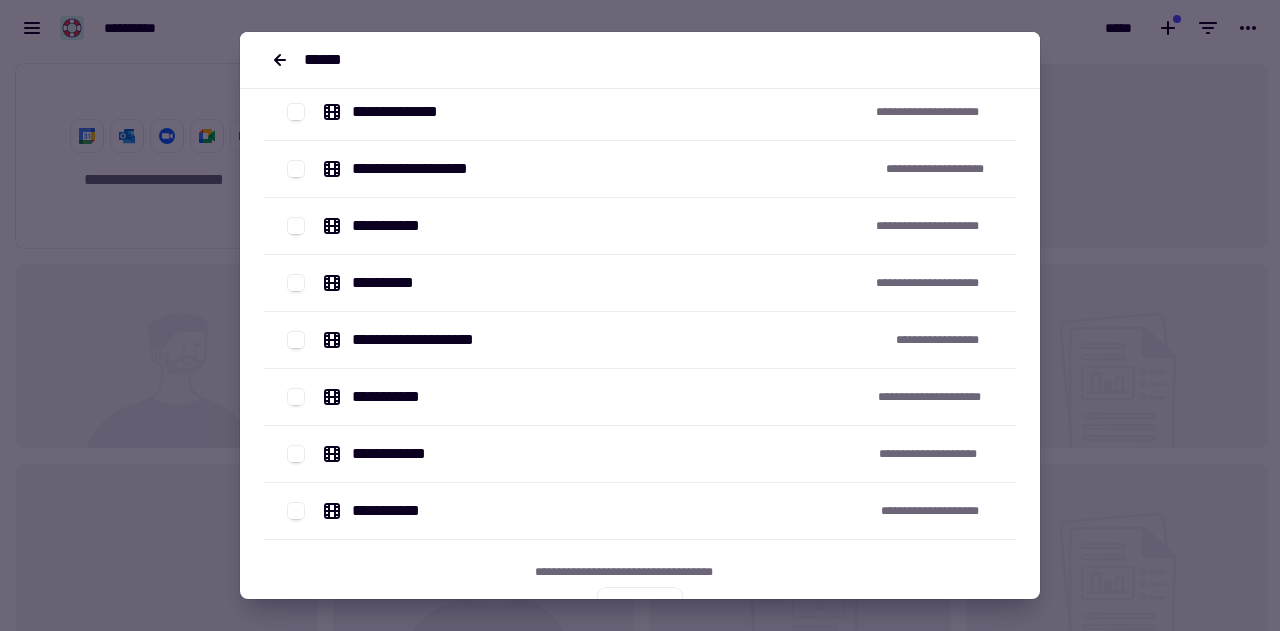 scroll, scrollTop: 648, scrollLeft: 0, axis: vertical 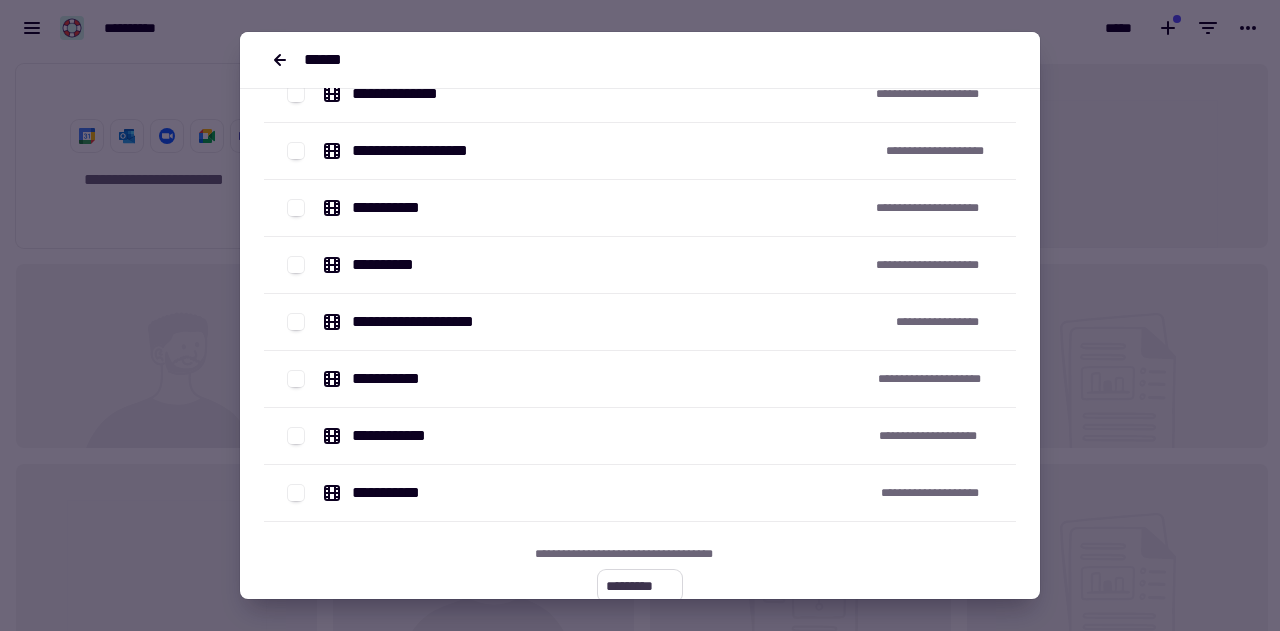 click on "*********" 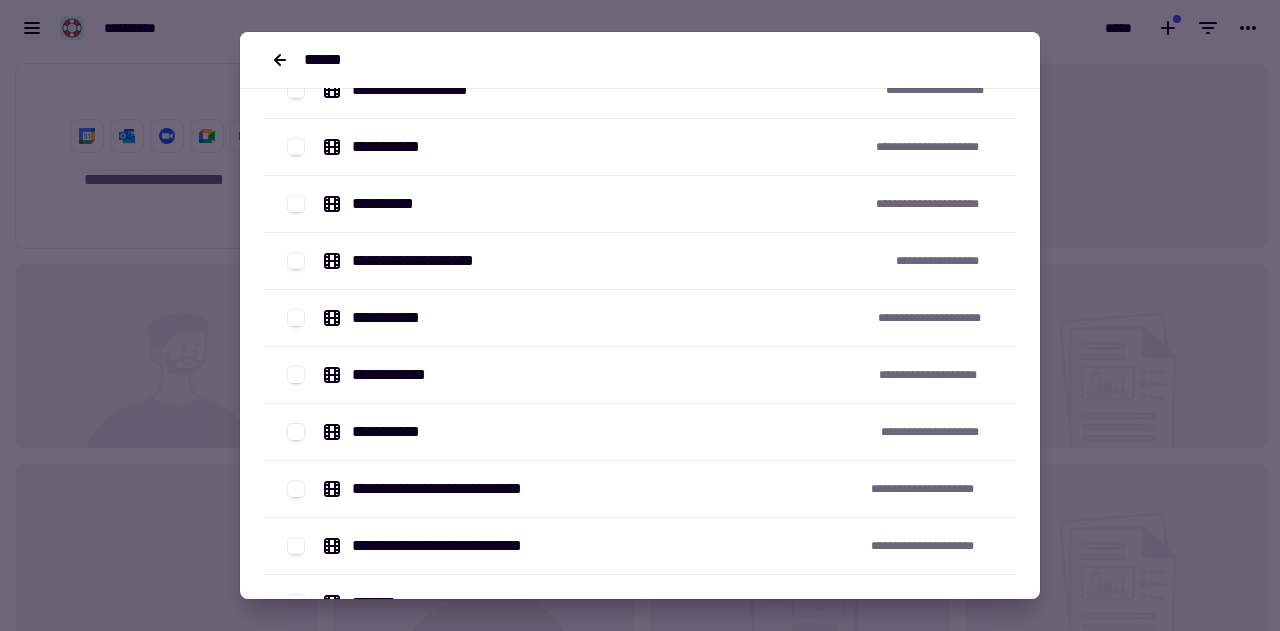 scroll, scrollTop: 818, scrollLeft: 0, axis: vertical 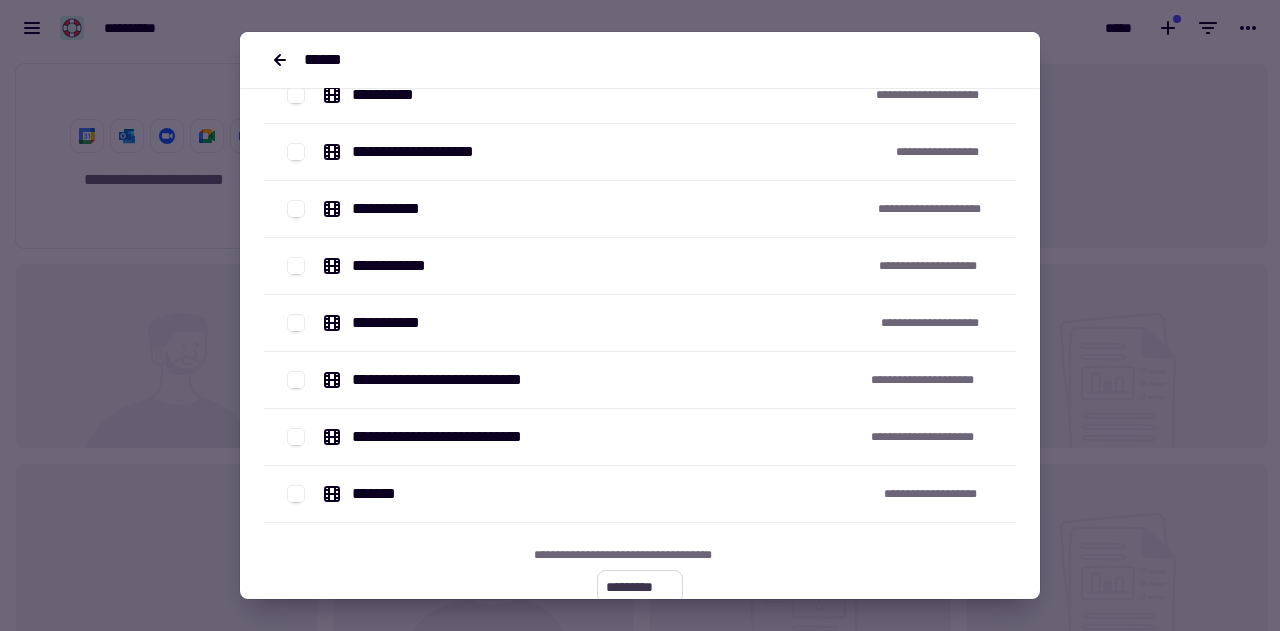 click on "*********" 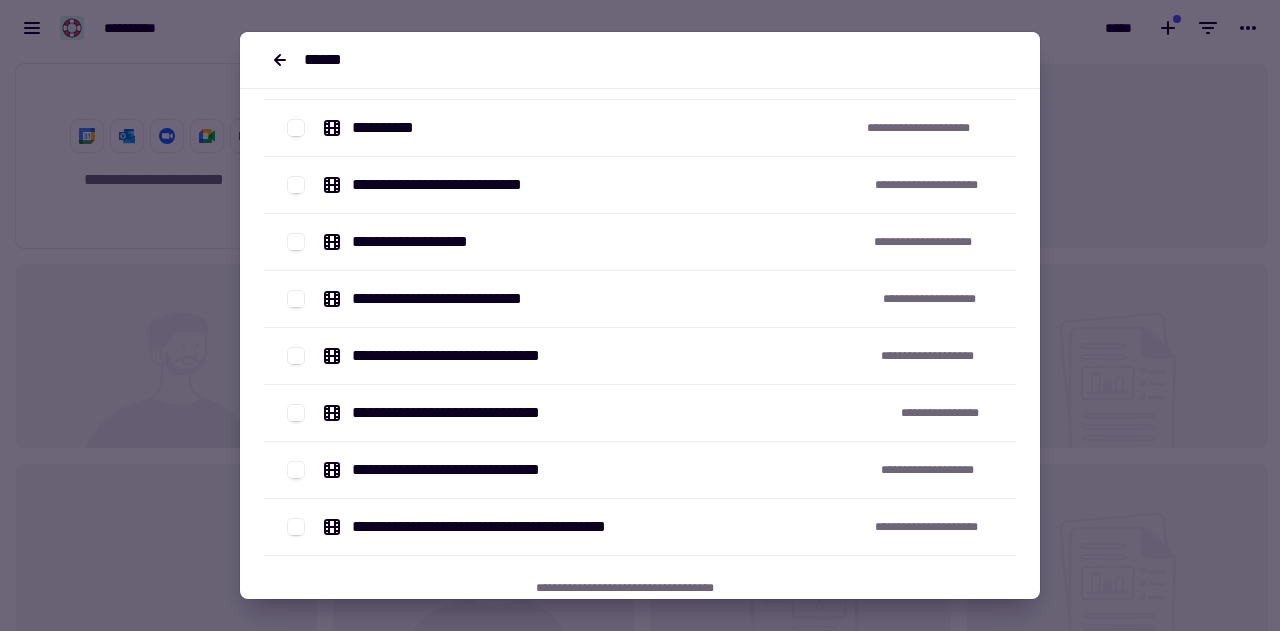 scroll, scrollTop: 1328, scrollLeft: 0, axis: vertical 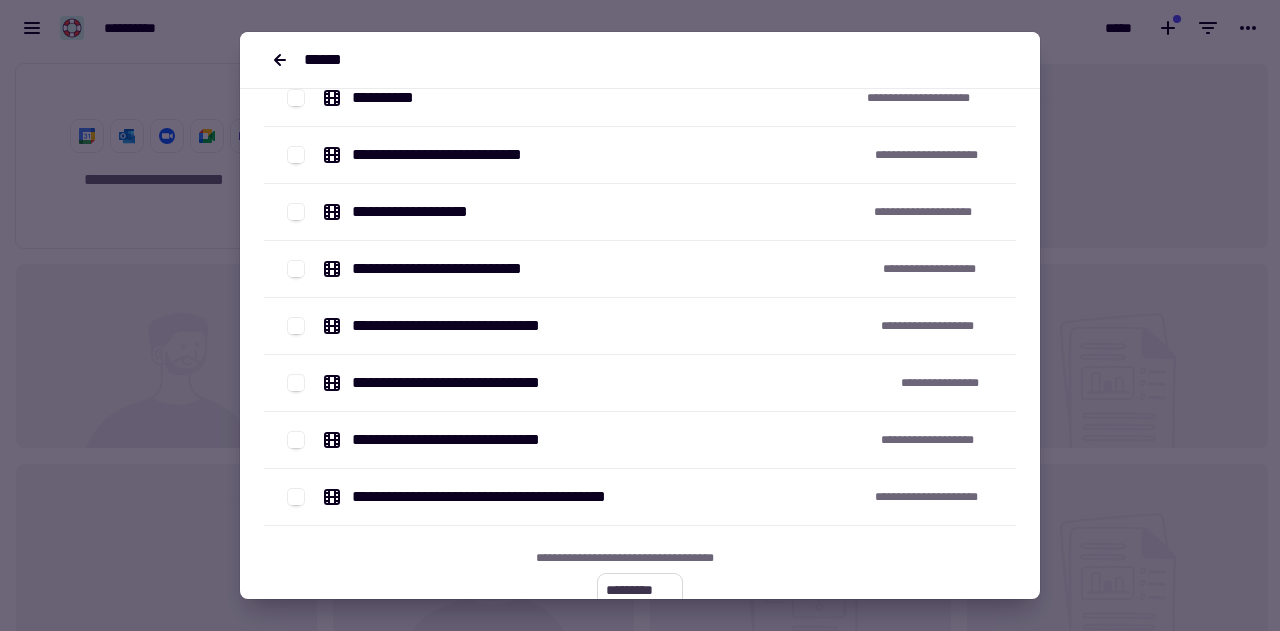 click on "*********" 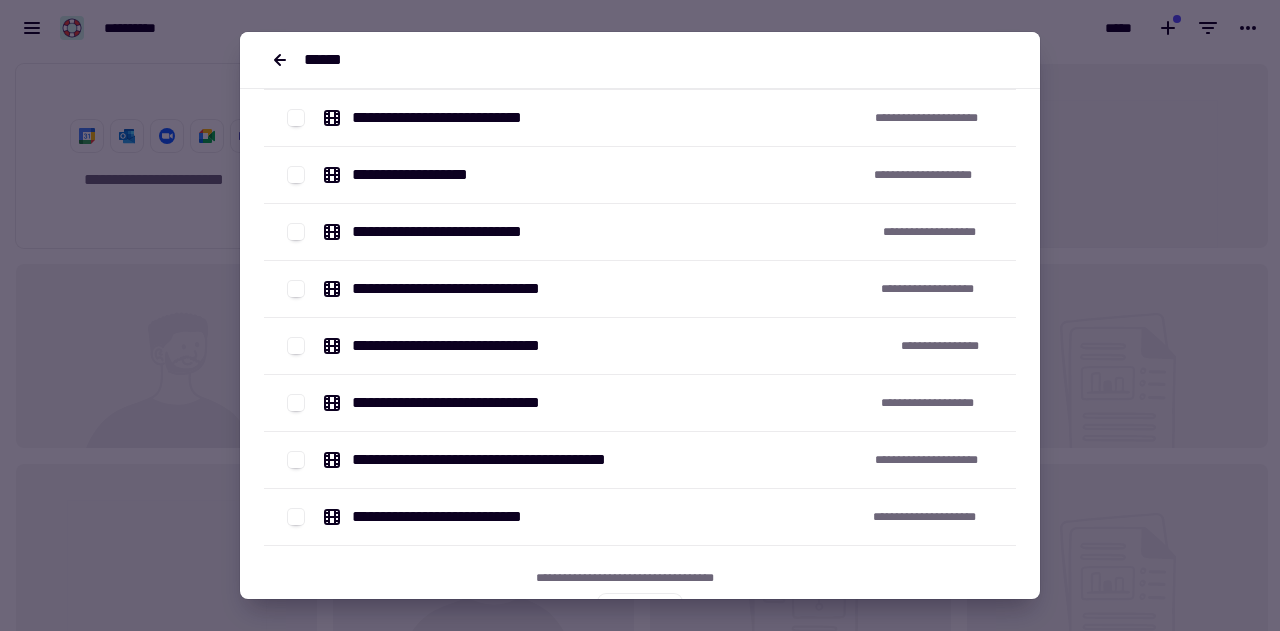scroll, scrollTop: 1385, scrollLeft: 0, axis: vertical 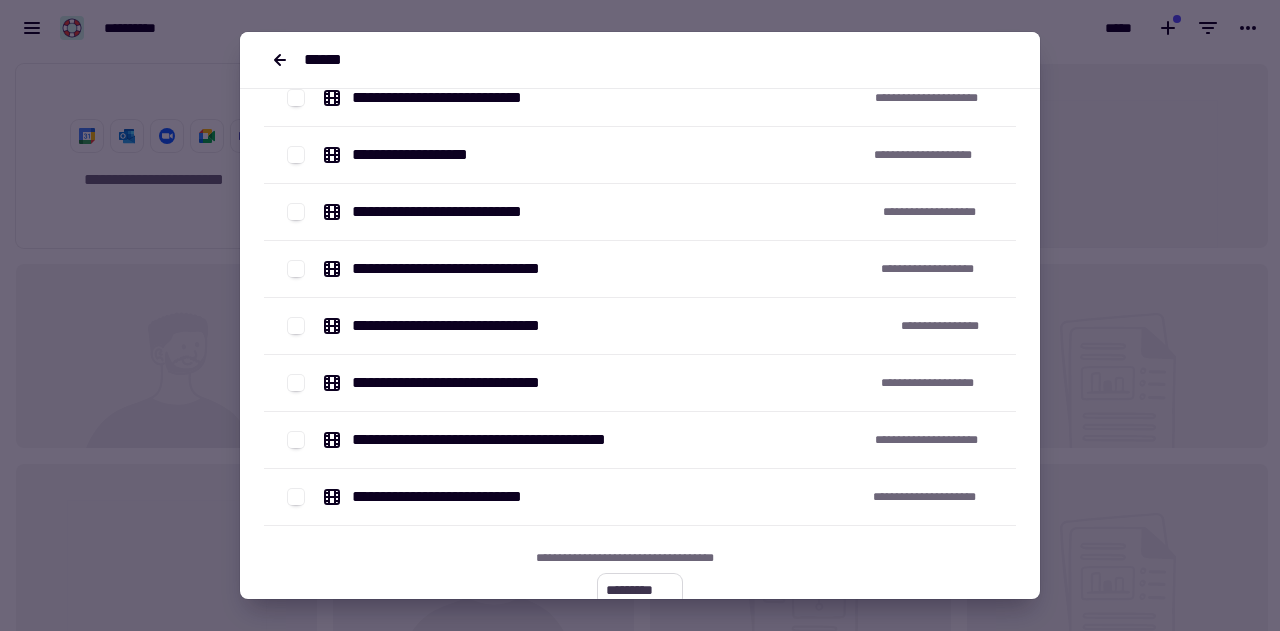 click on "*********" 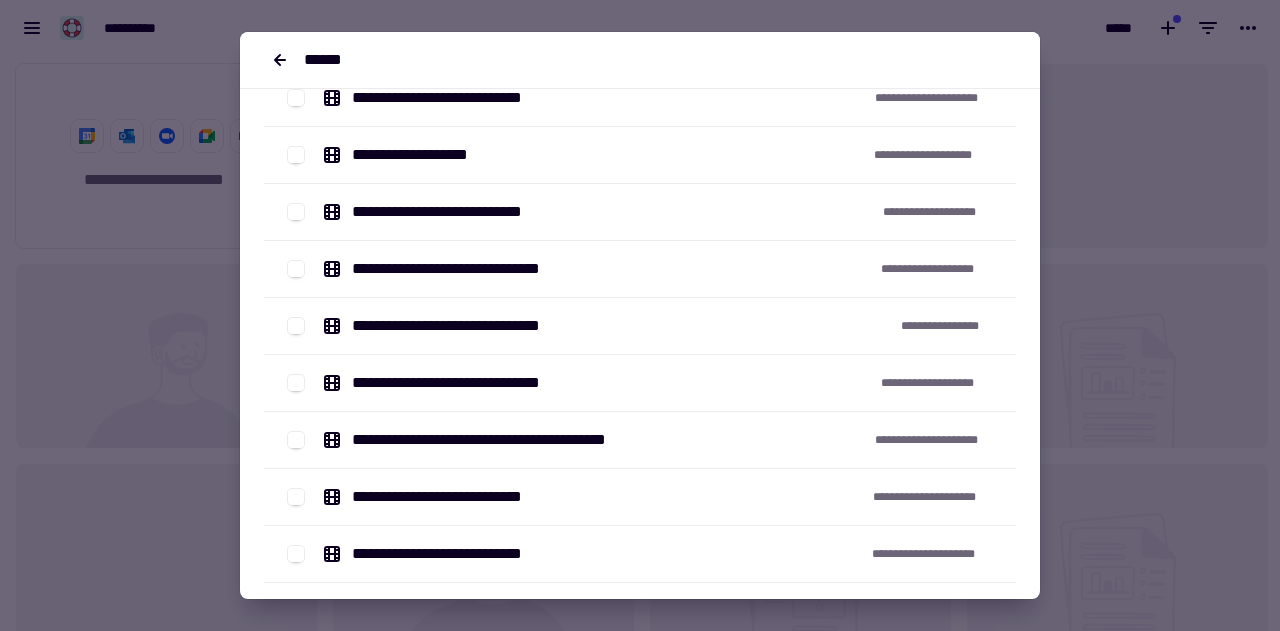 scroll, scrollTop: 1612, scrollLeft: 0, axis: vertical 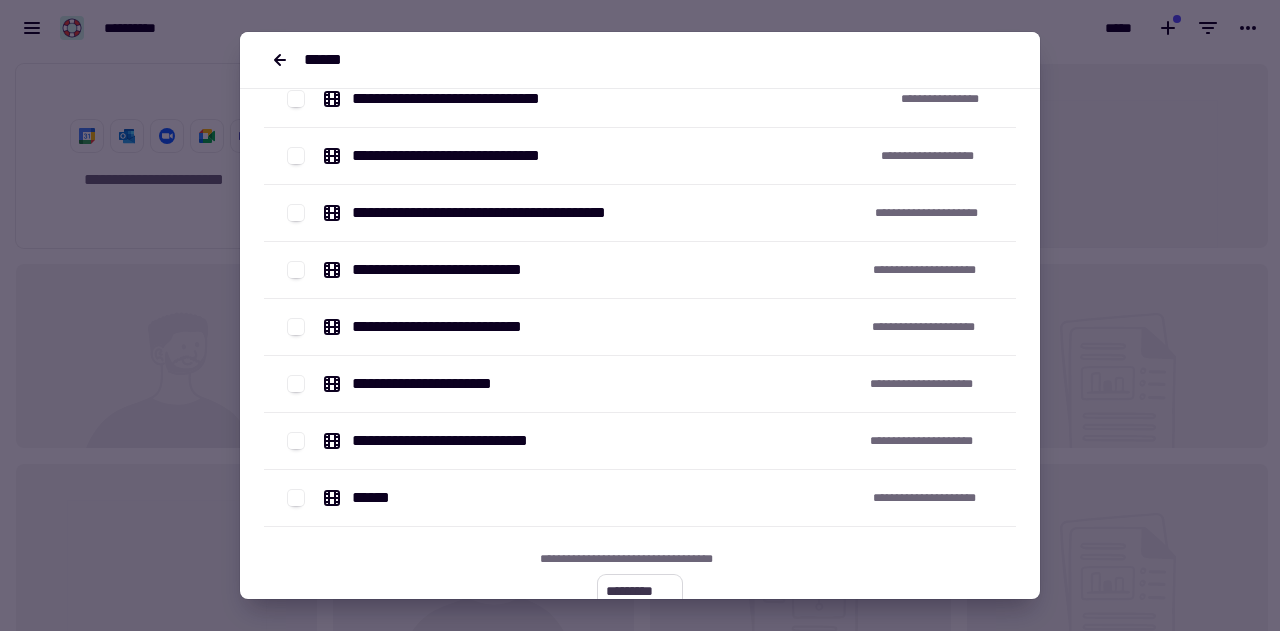 click on "*********" 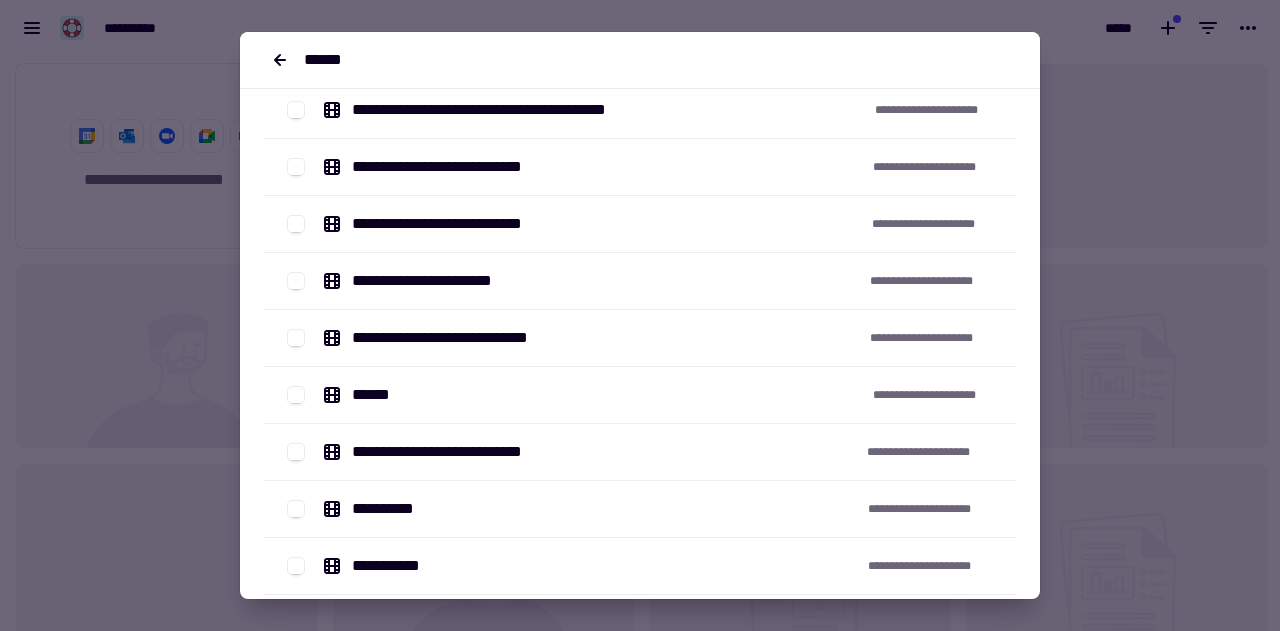 scroll, scrollTop: 1782, scrollLeft: 0, axis: vertical 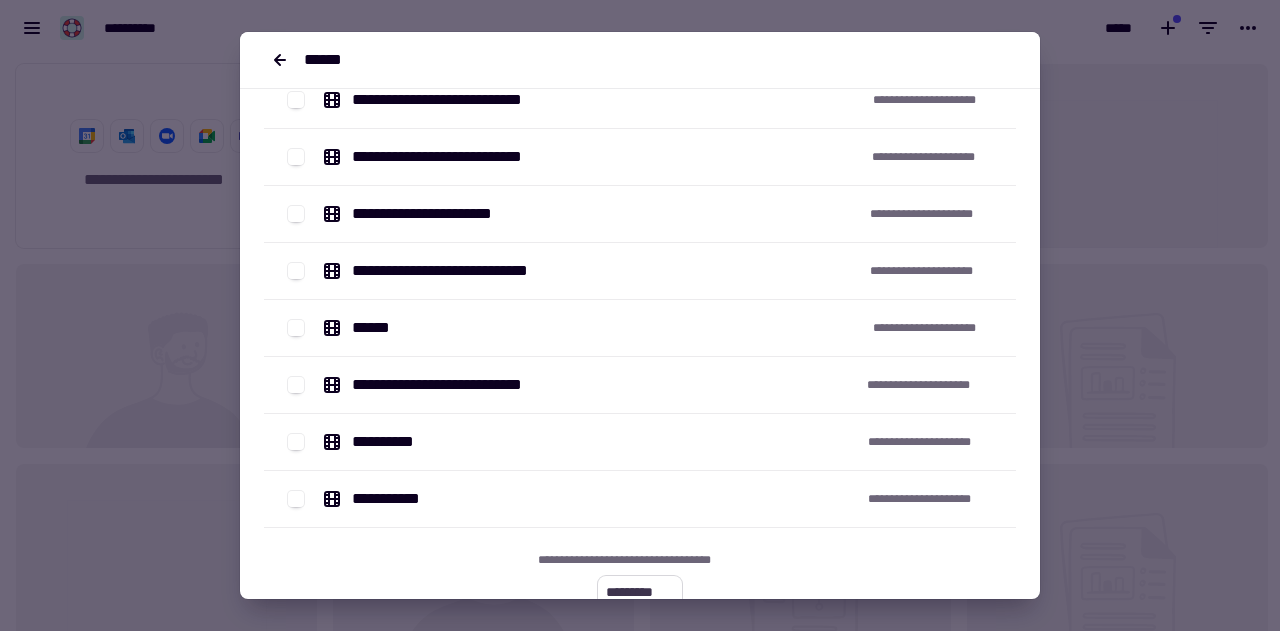 click on "*********" 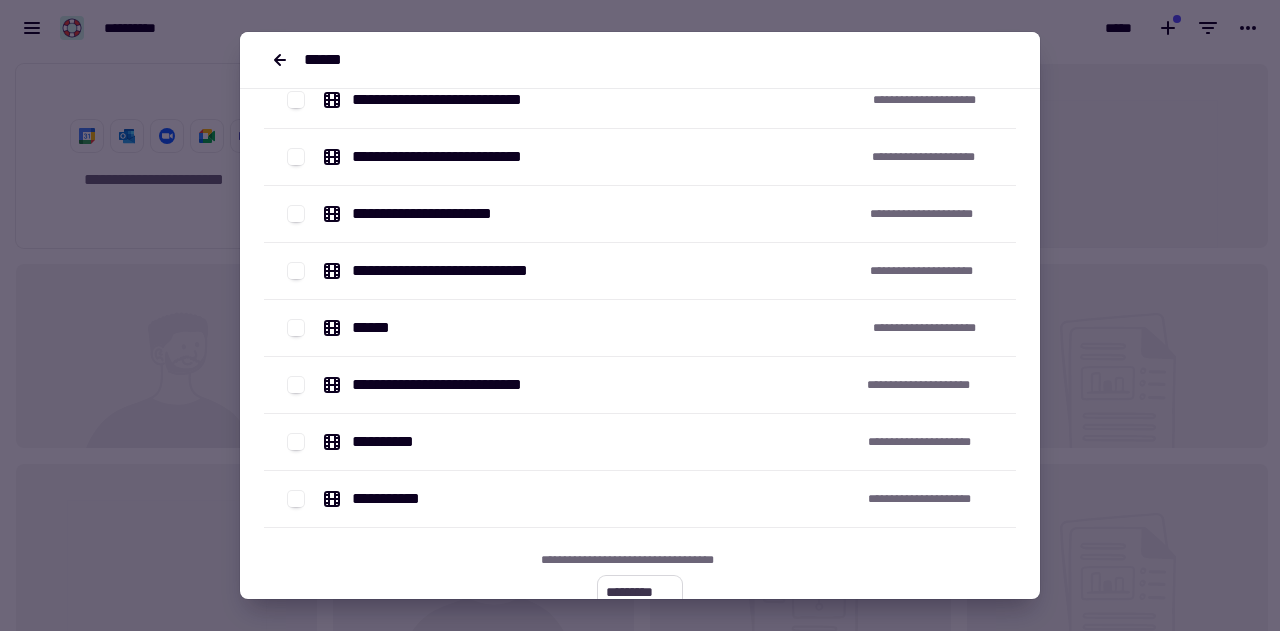 click on "*********" 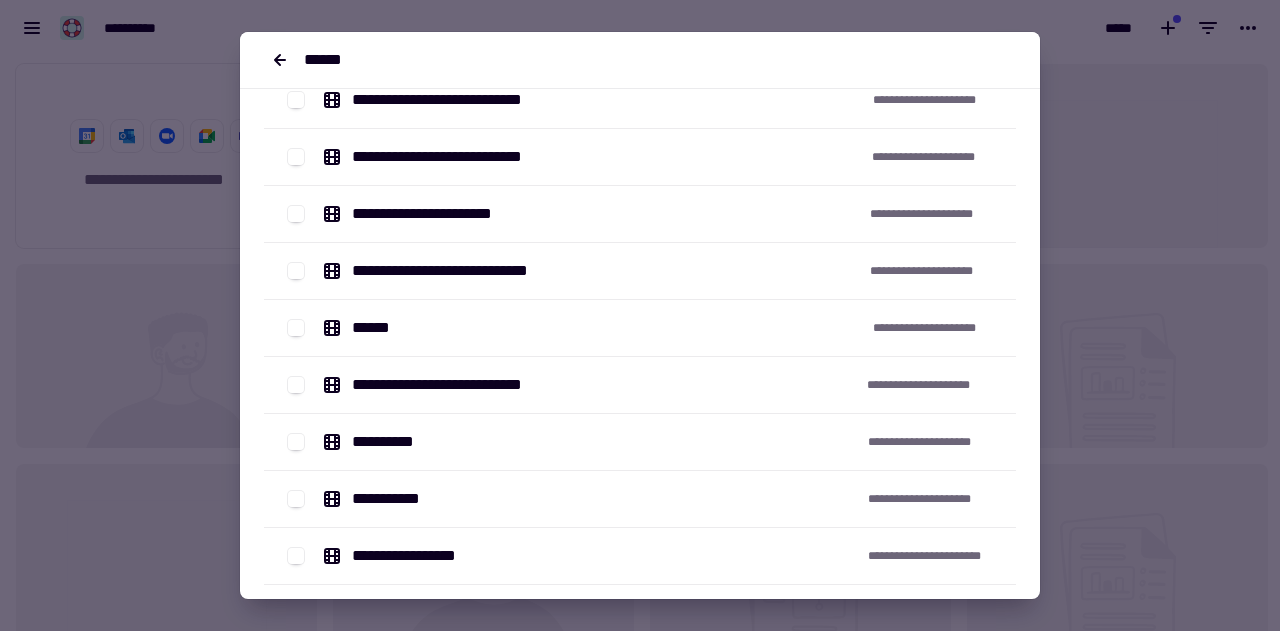 scroll, scrollTop: 1895, scrollLeft: 0, axis: vertical 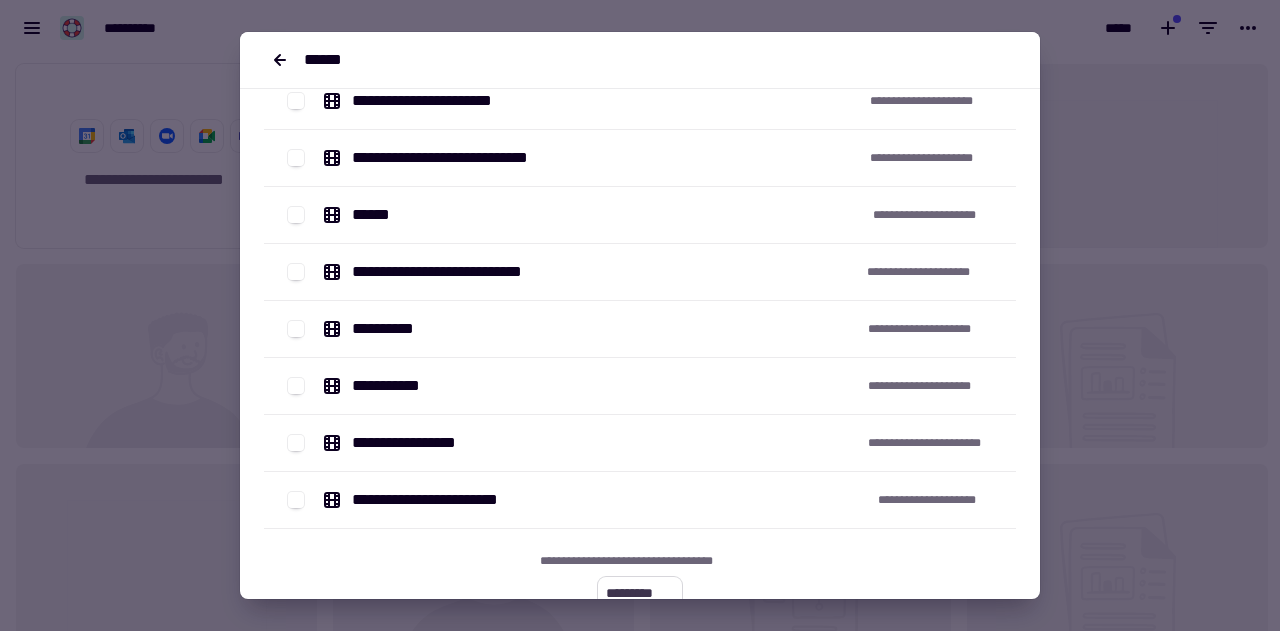 click on "*********" 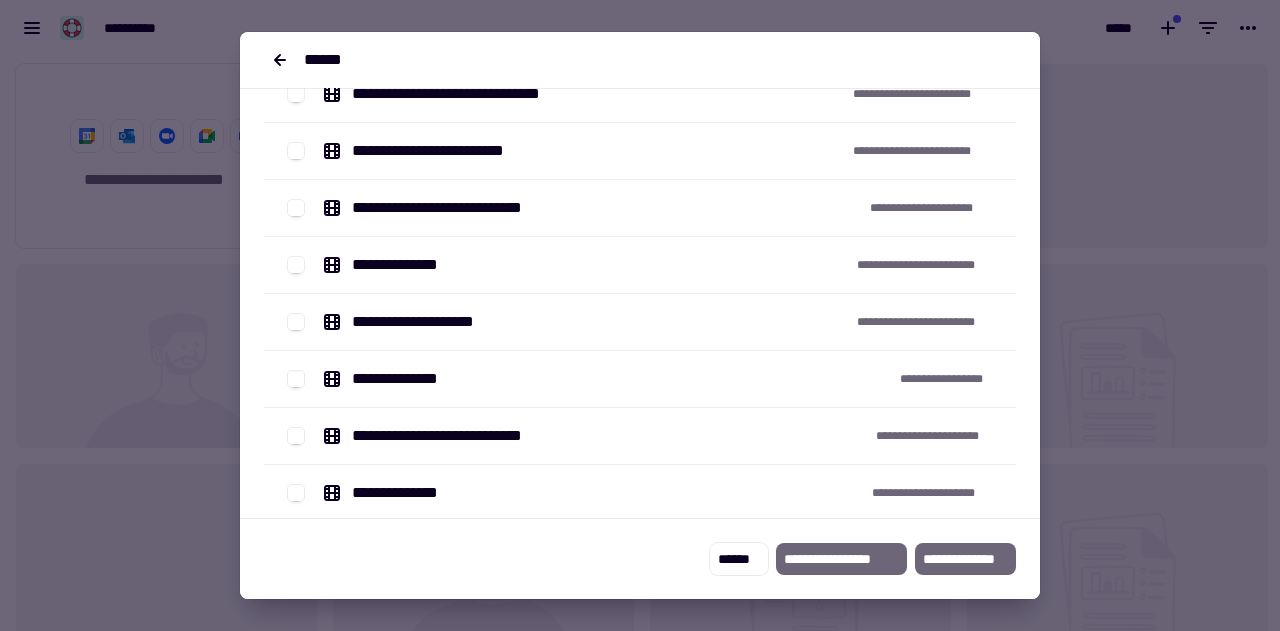 scroll, scrollTop: 0, scrollLeft: 0, axis: both 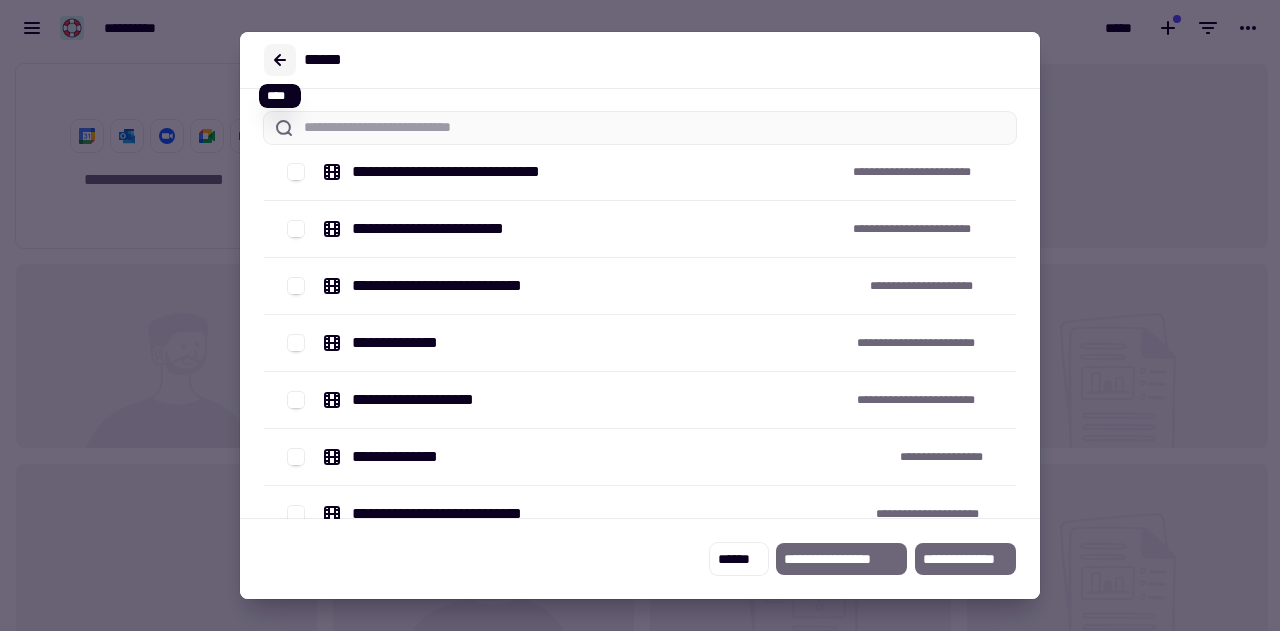 click 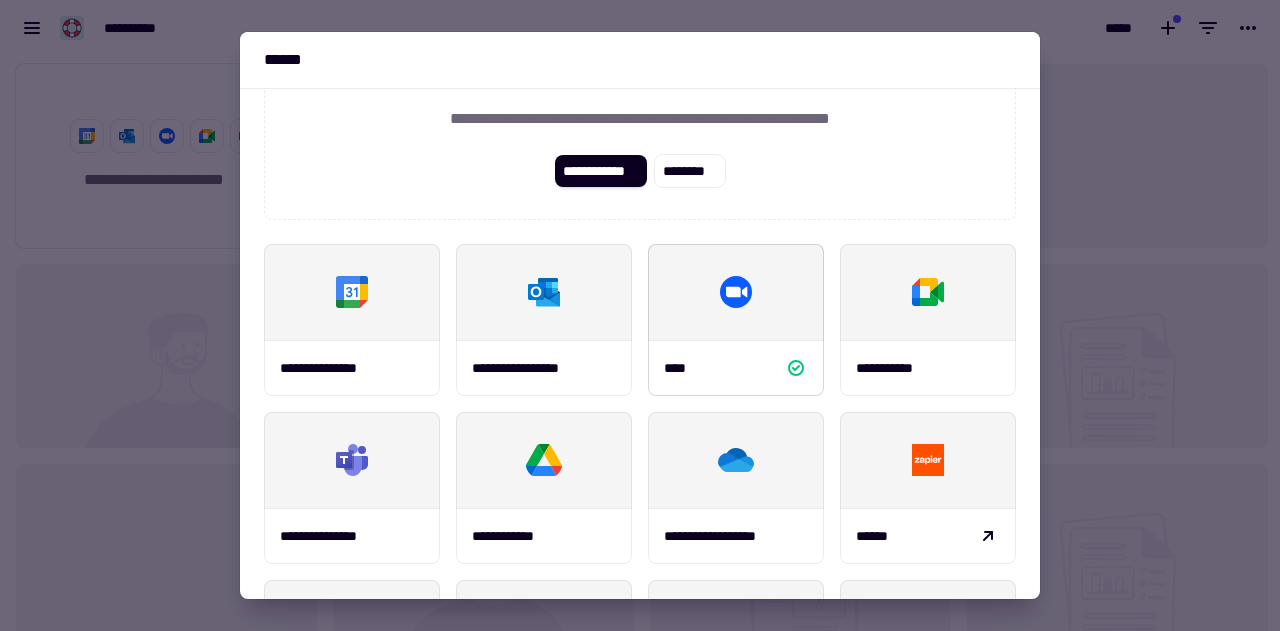 scroll, scrollTop: 133, scrollLeft: 0, axis: vertical 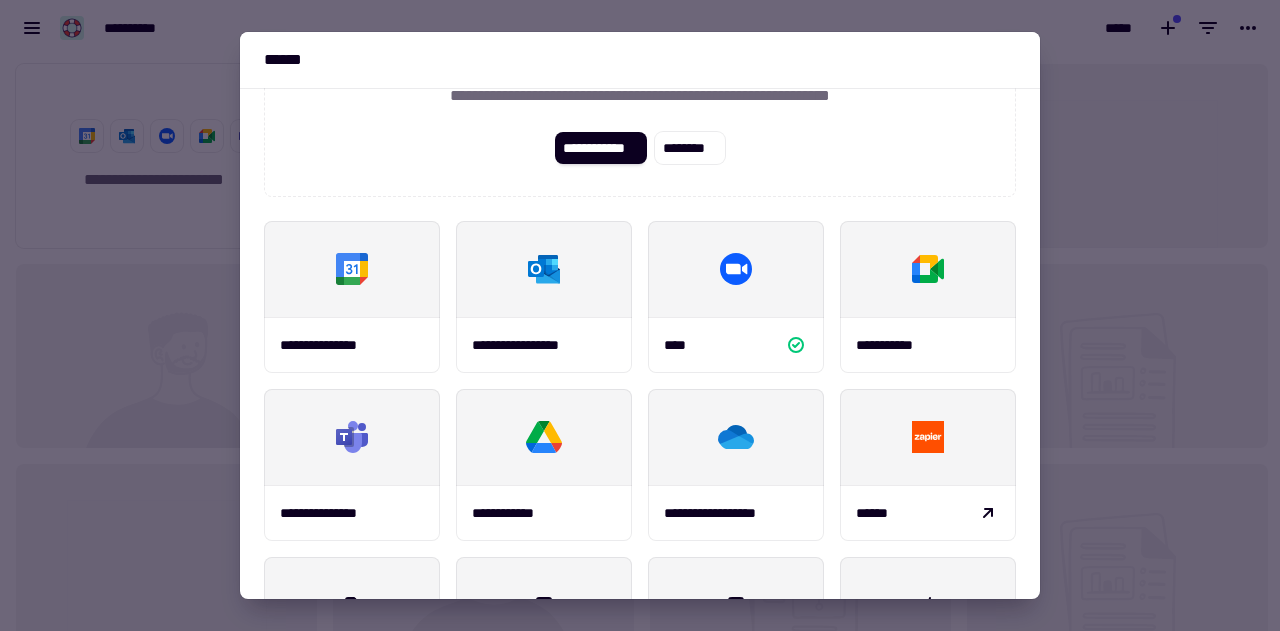 click at bounding box center [640, 315] 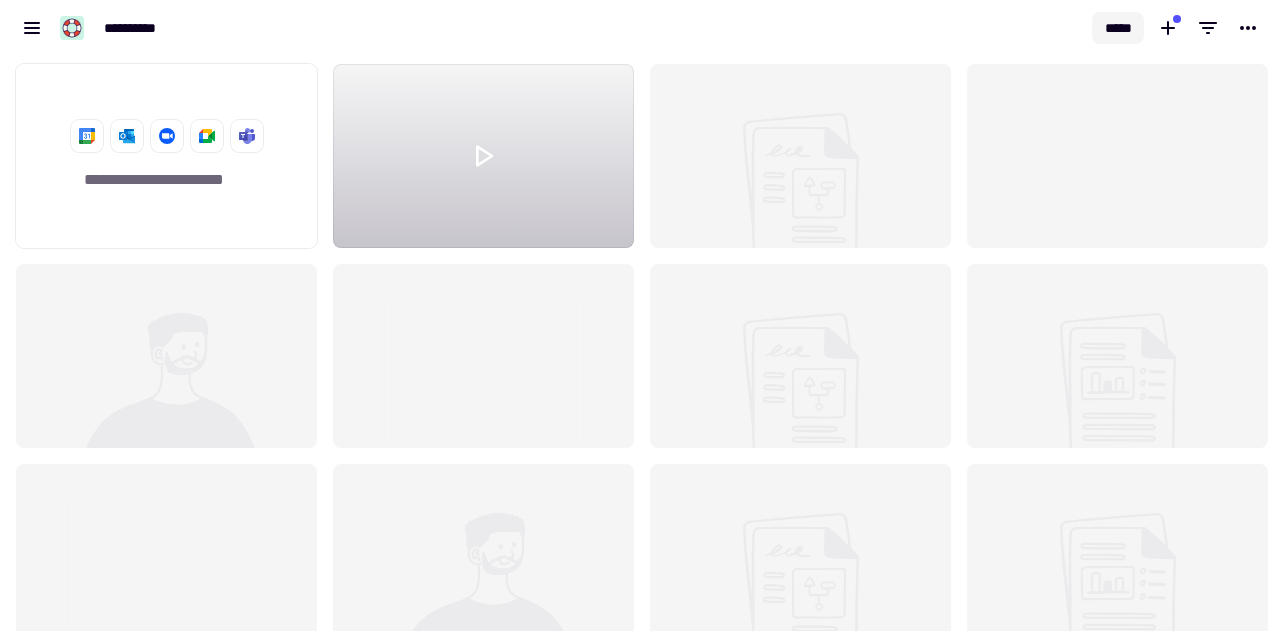 click on "*****" 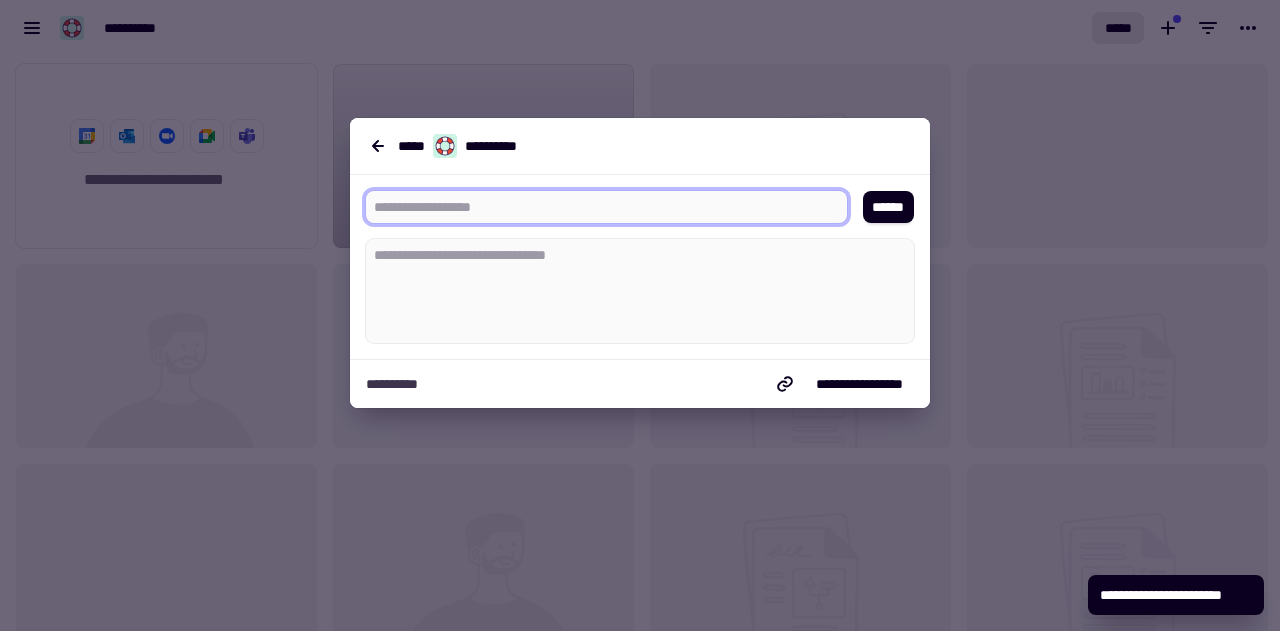 click at bounding box center [598, 207] 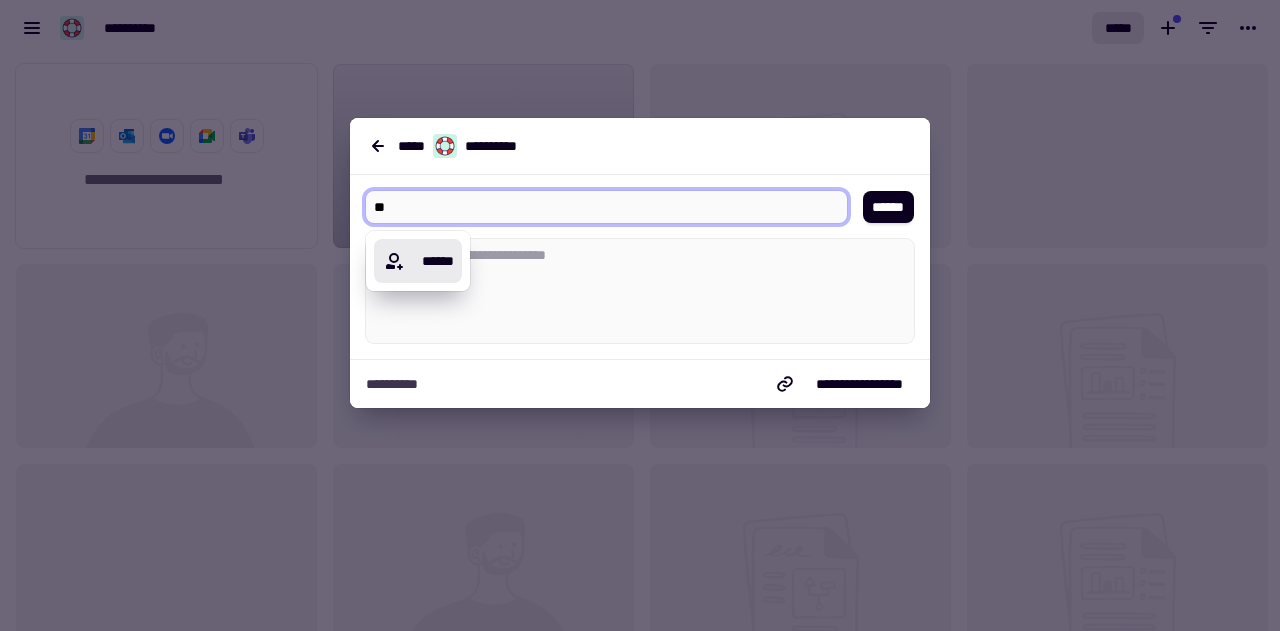 type on "*" 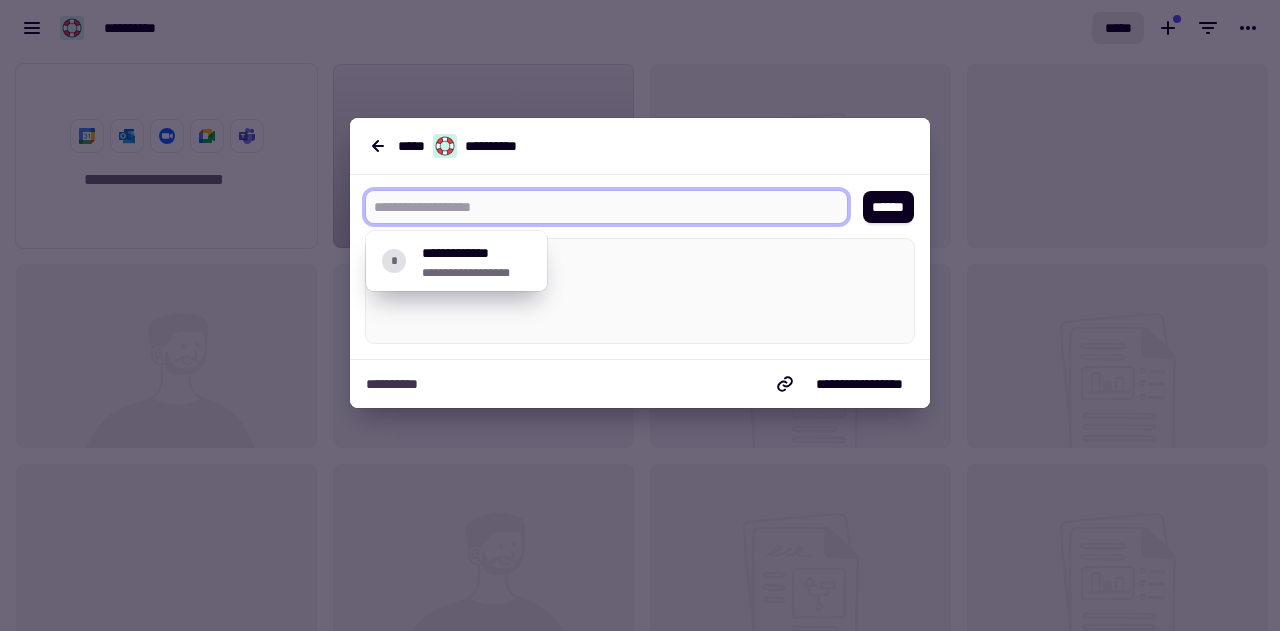 paste on "**********" 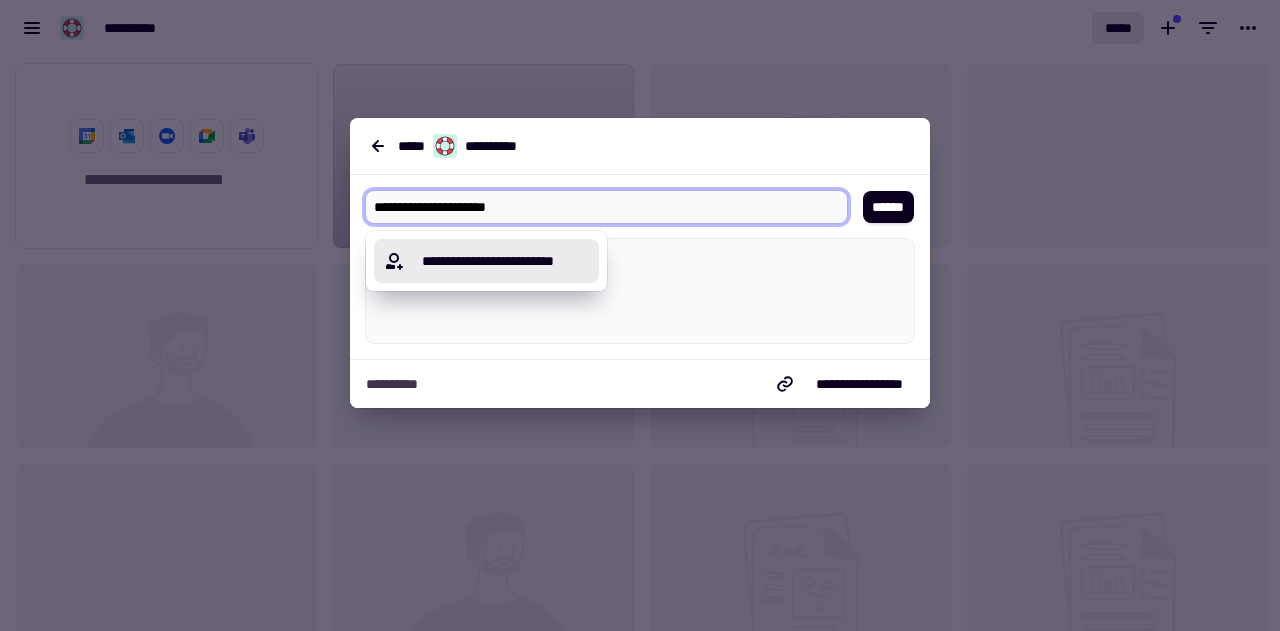 click on "**********" at bounding box center (498, 261) 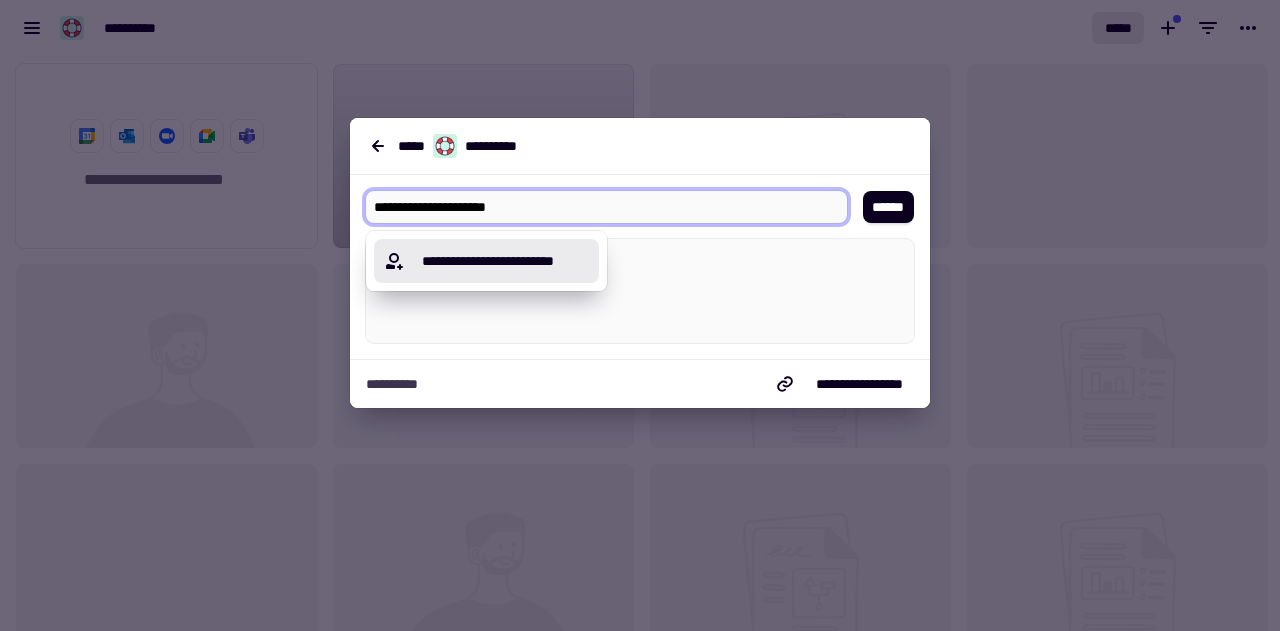type 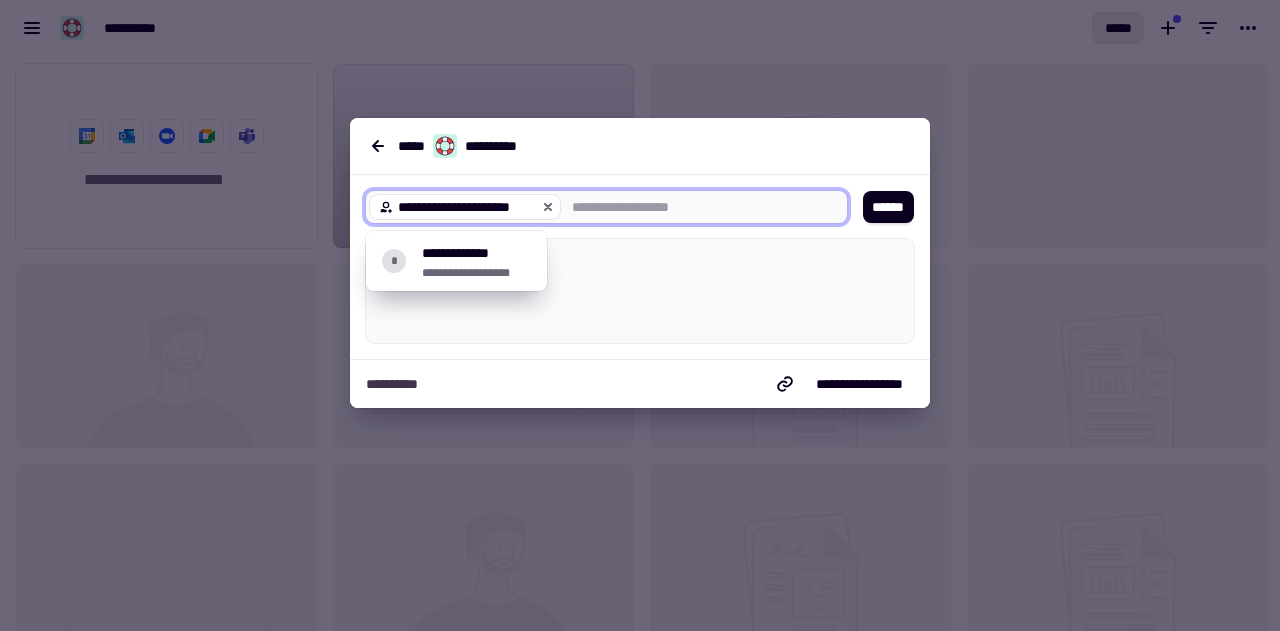 click on "**********" at bounding box center [640, 146] 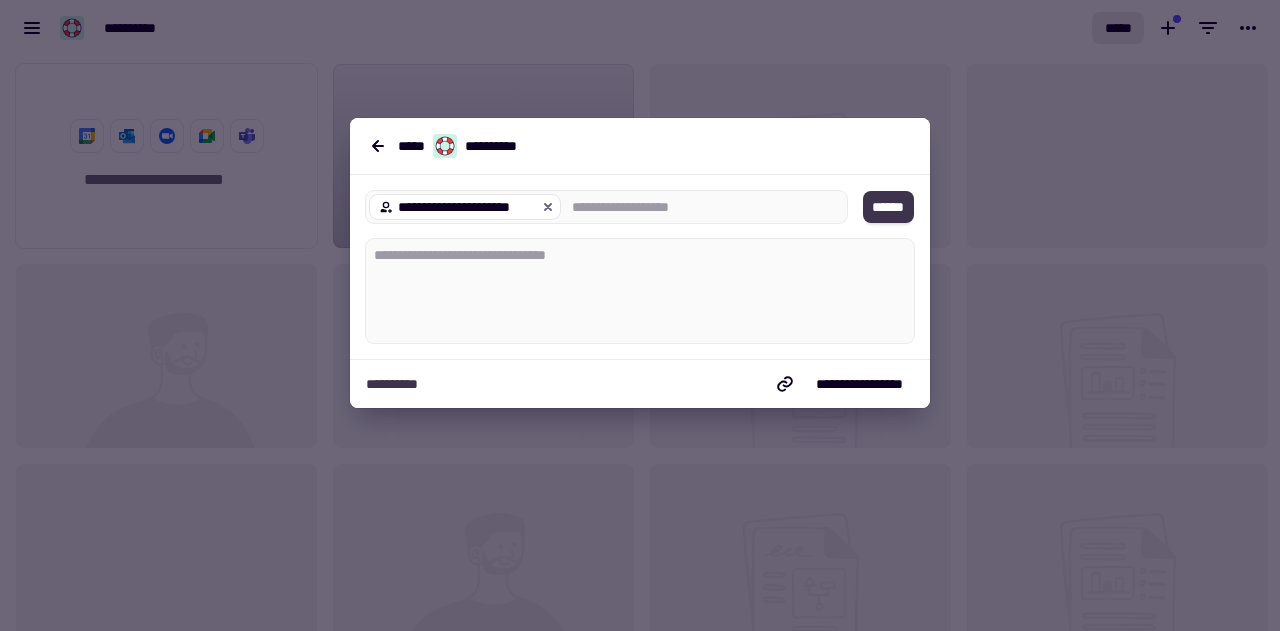 click on "******" 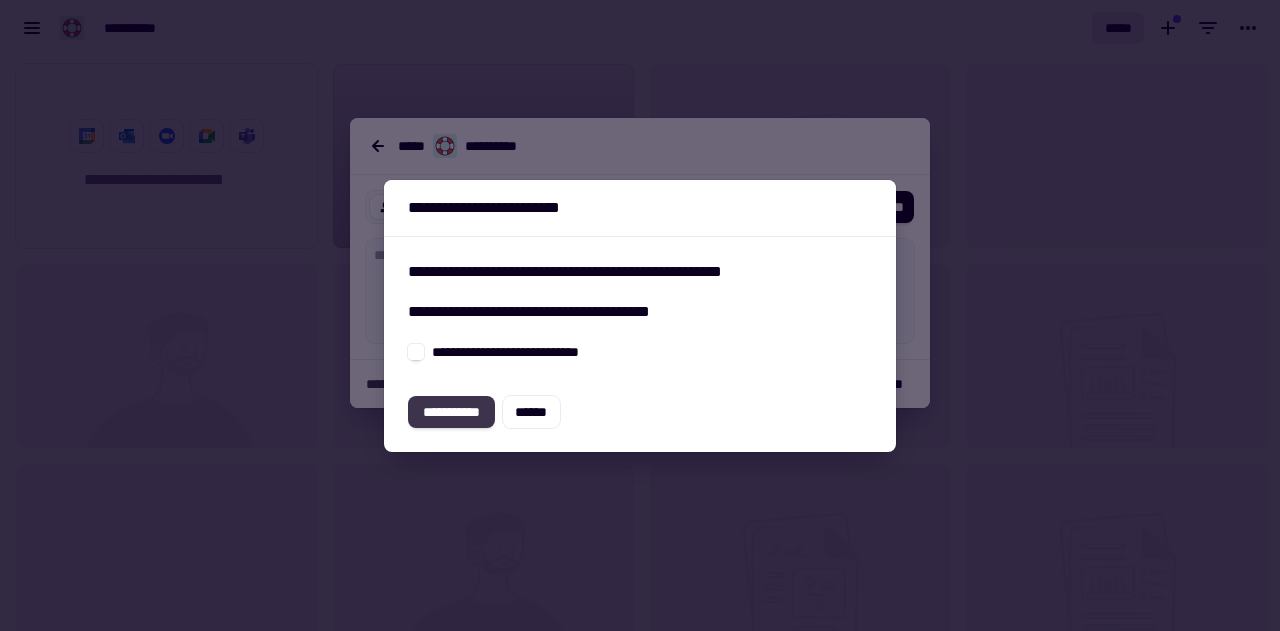click on "**********" 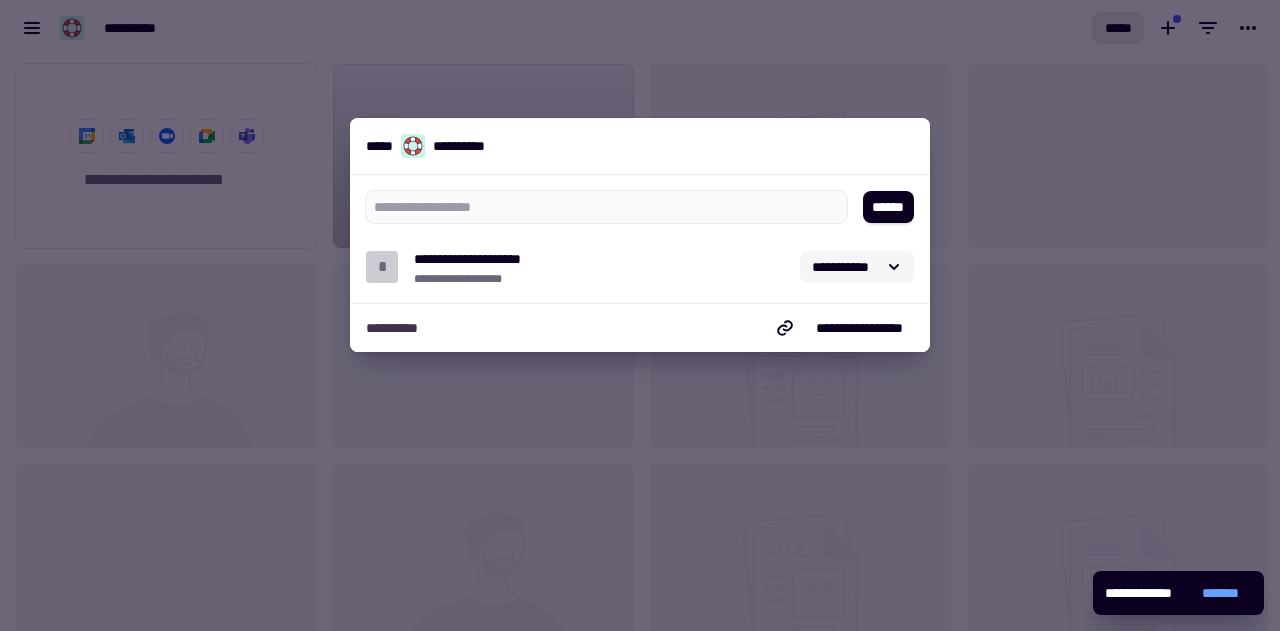 click 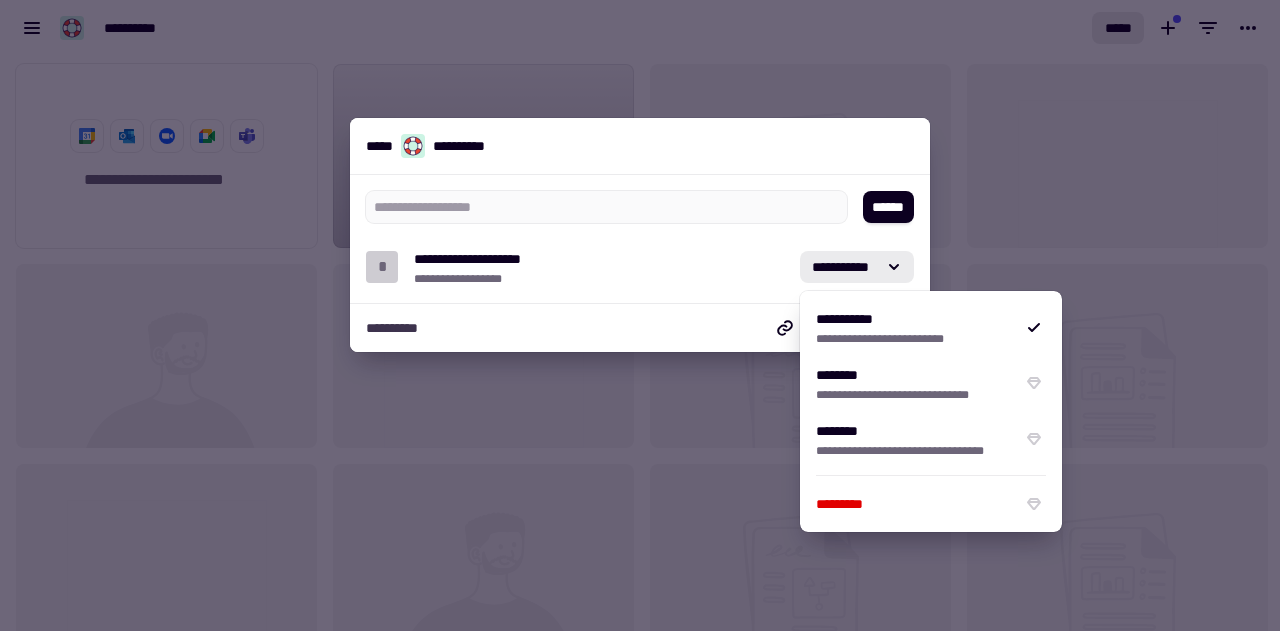 click at bounding box center (640, 315) 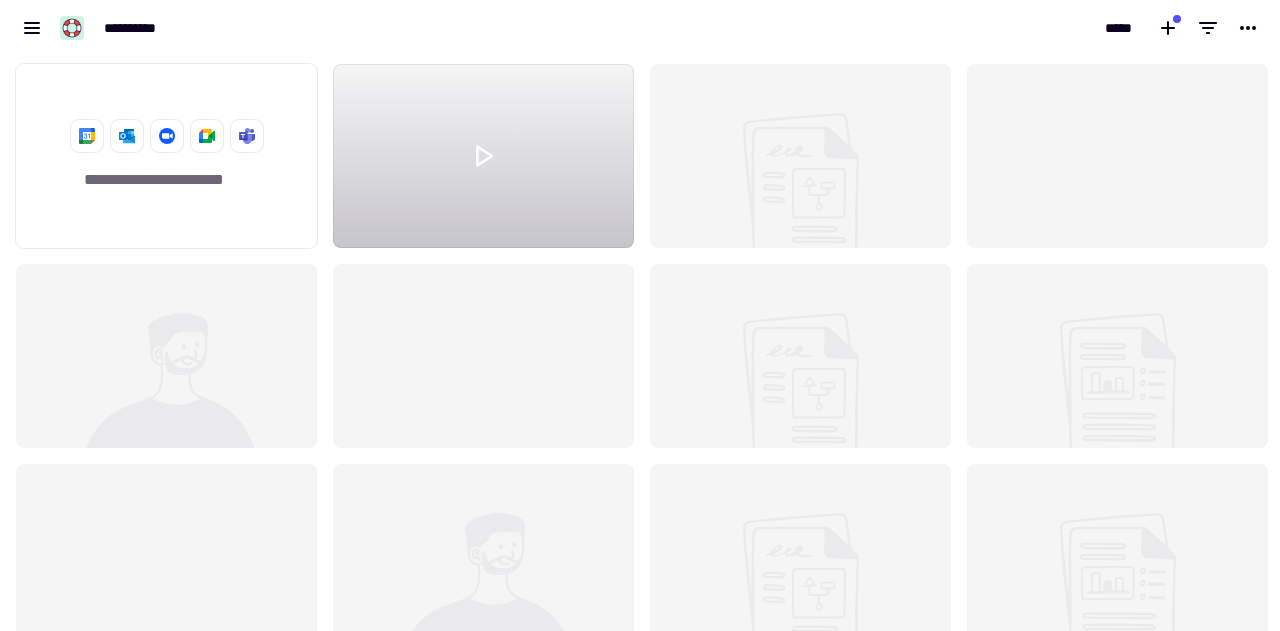 click on "*****" at bounding box center [960, 28] 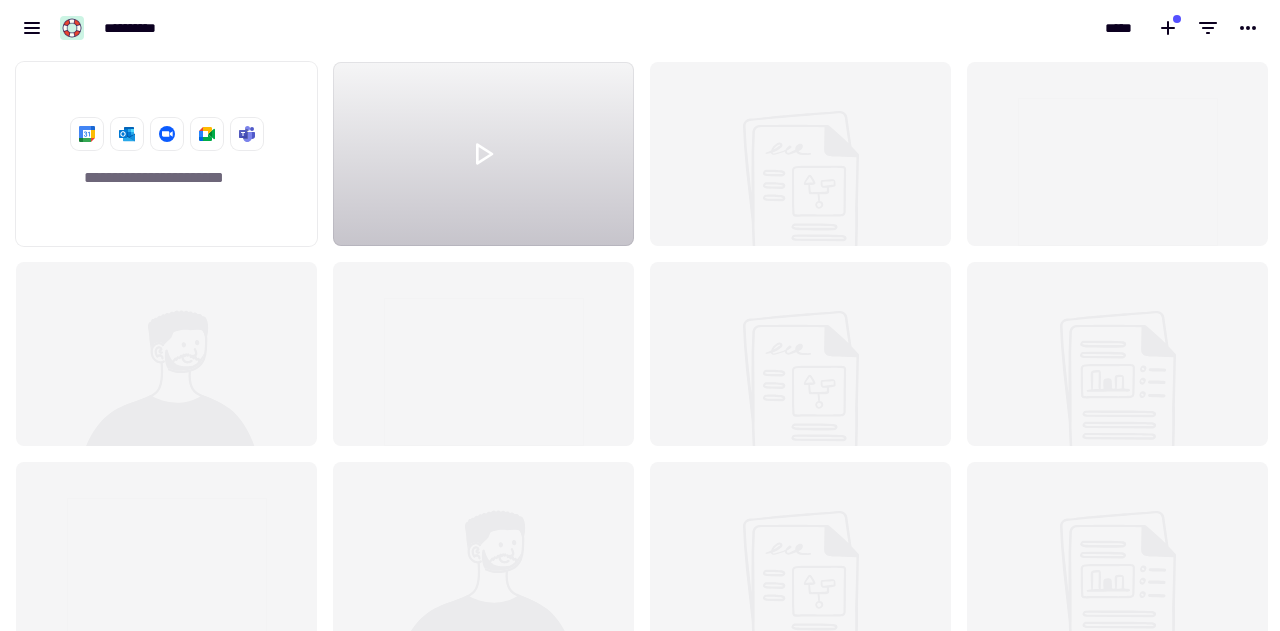 scroll, scrollTop: 0, scrollLeft: 0, axis: both 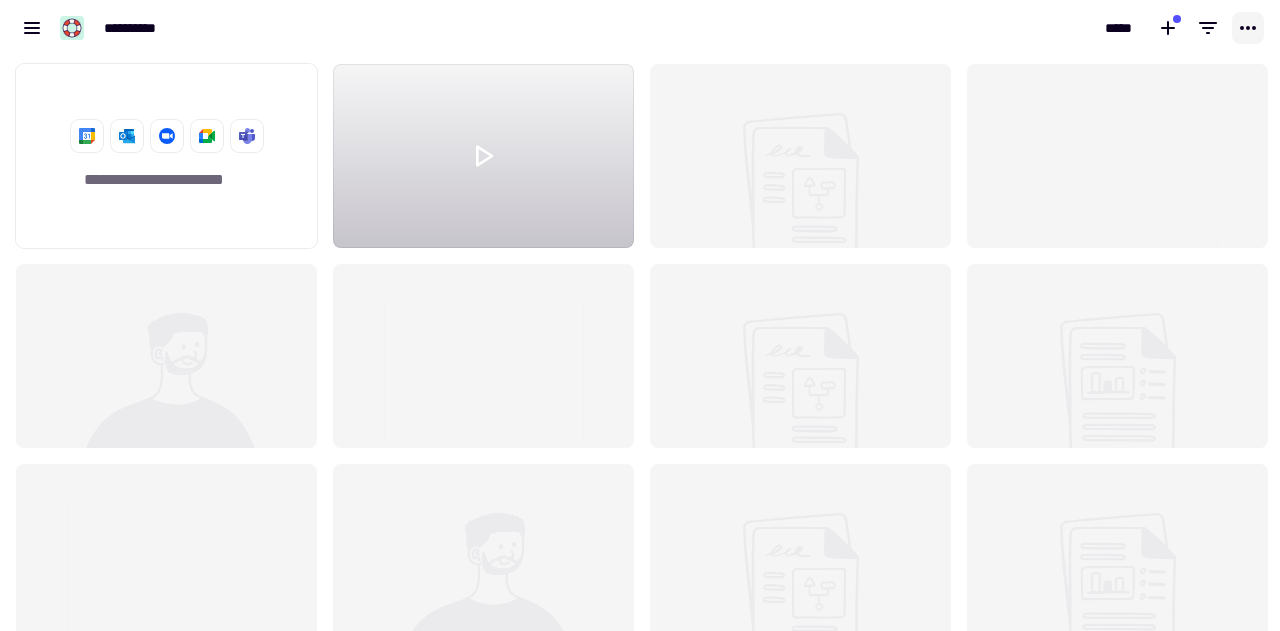 click 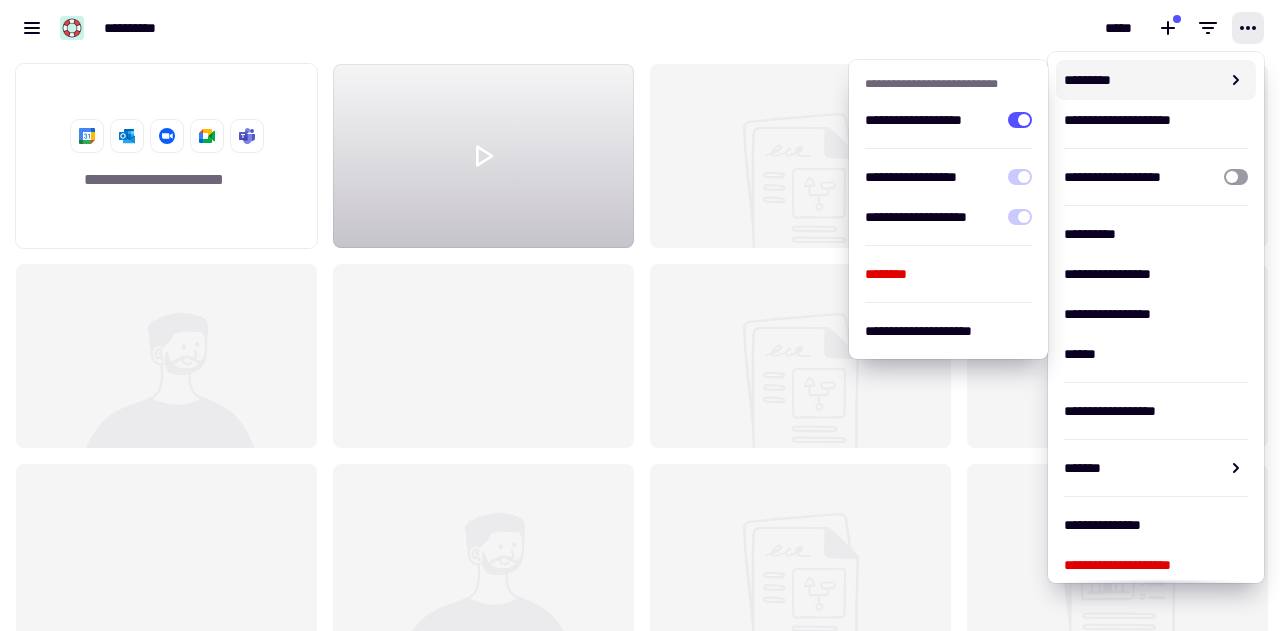 click on "*****" at bounding box center (960, 28) 